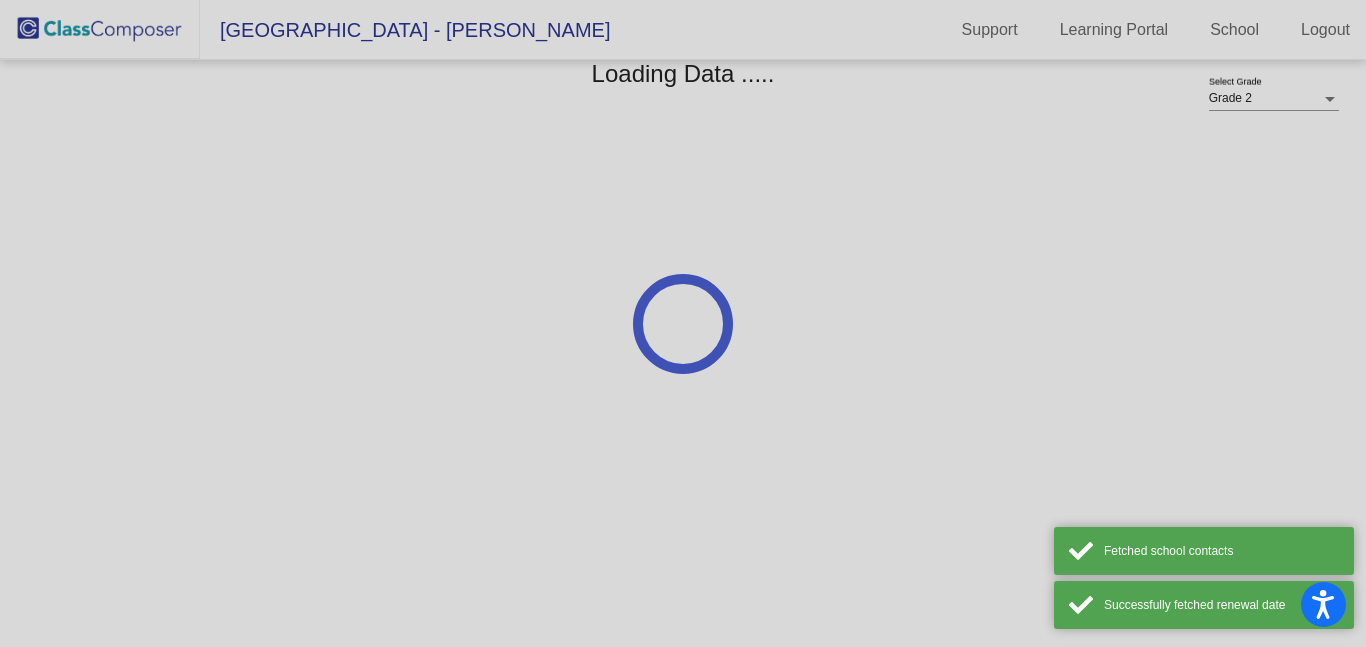 scroll, scrollTop: 0, scrollLeft: 0, axis: both 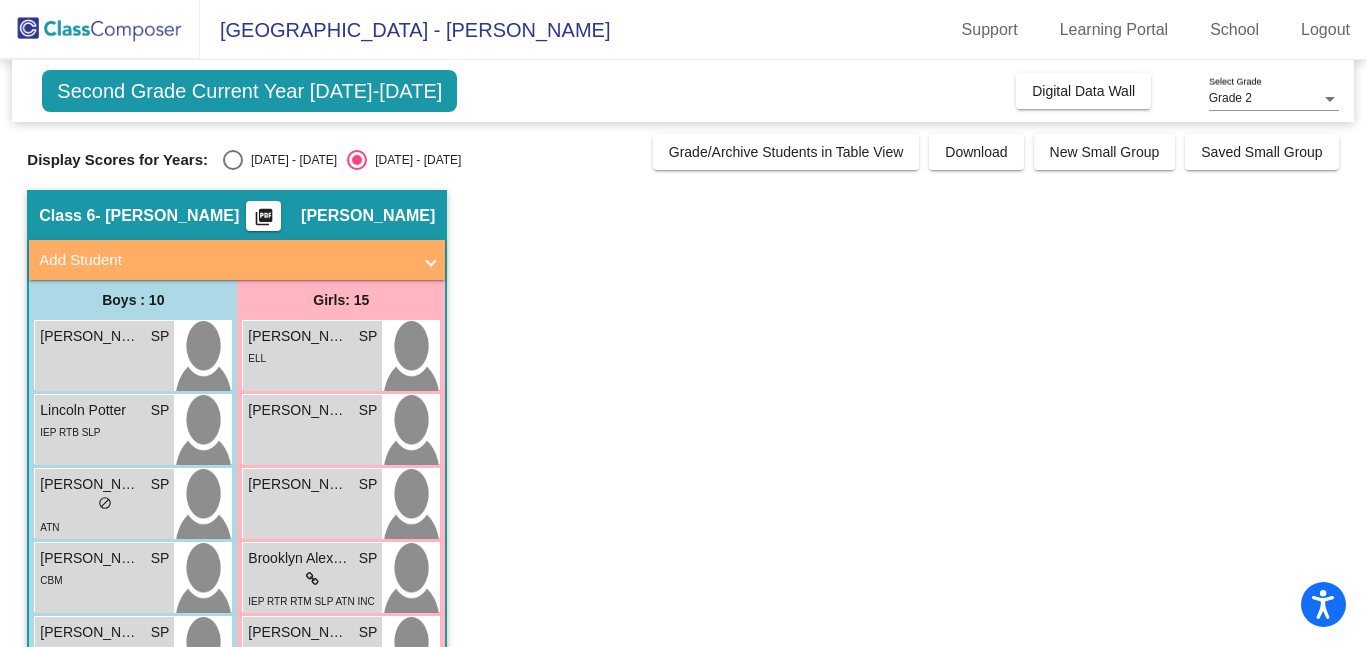 click at bounding box center (233, 160) 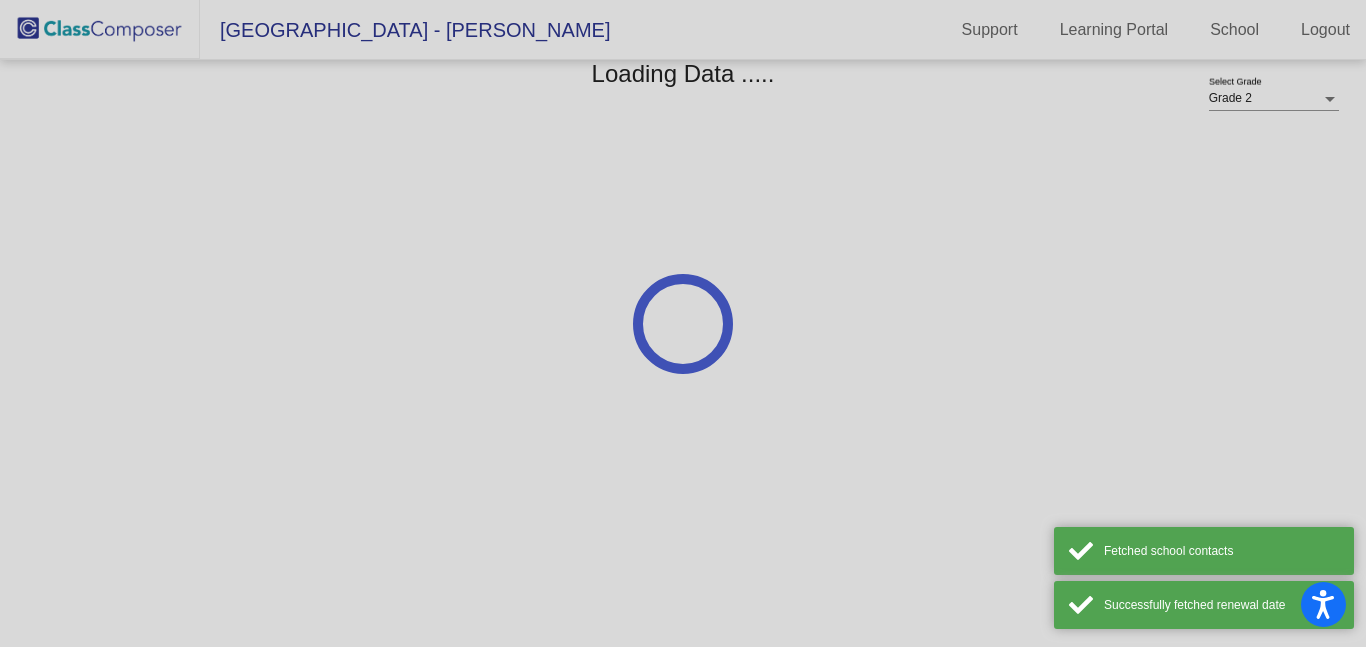 scroll, scrollTop: 0, scrollLeft: 0, axis: both 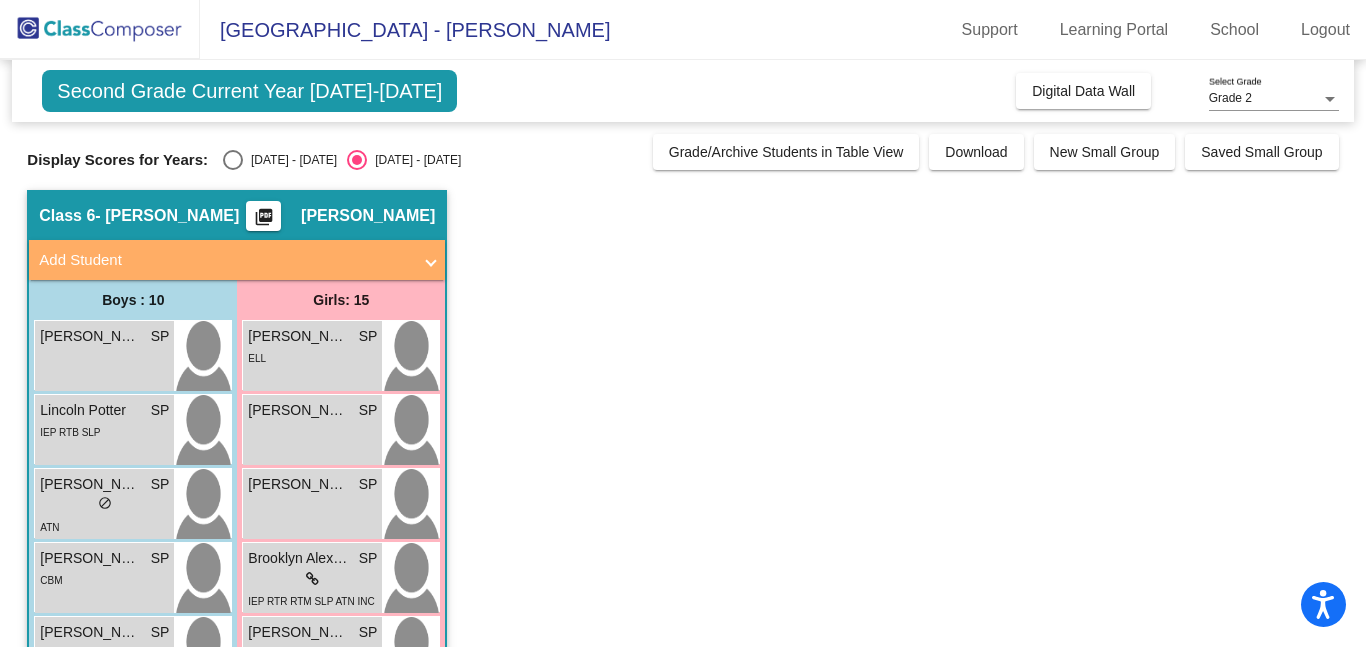 click at bounding box center (233, 160) 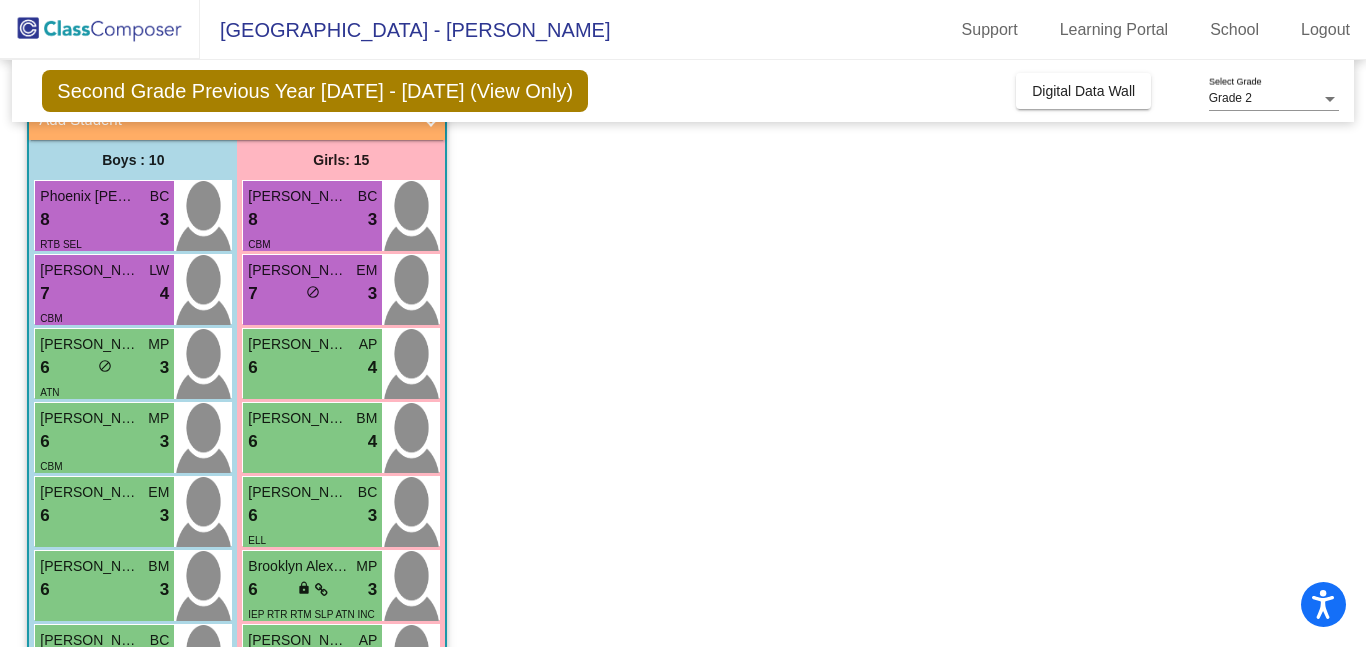 scroll, scrollTop: 138, scrollLeft: 0, axis: vertical 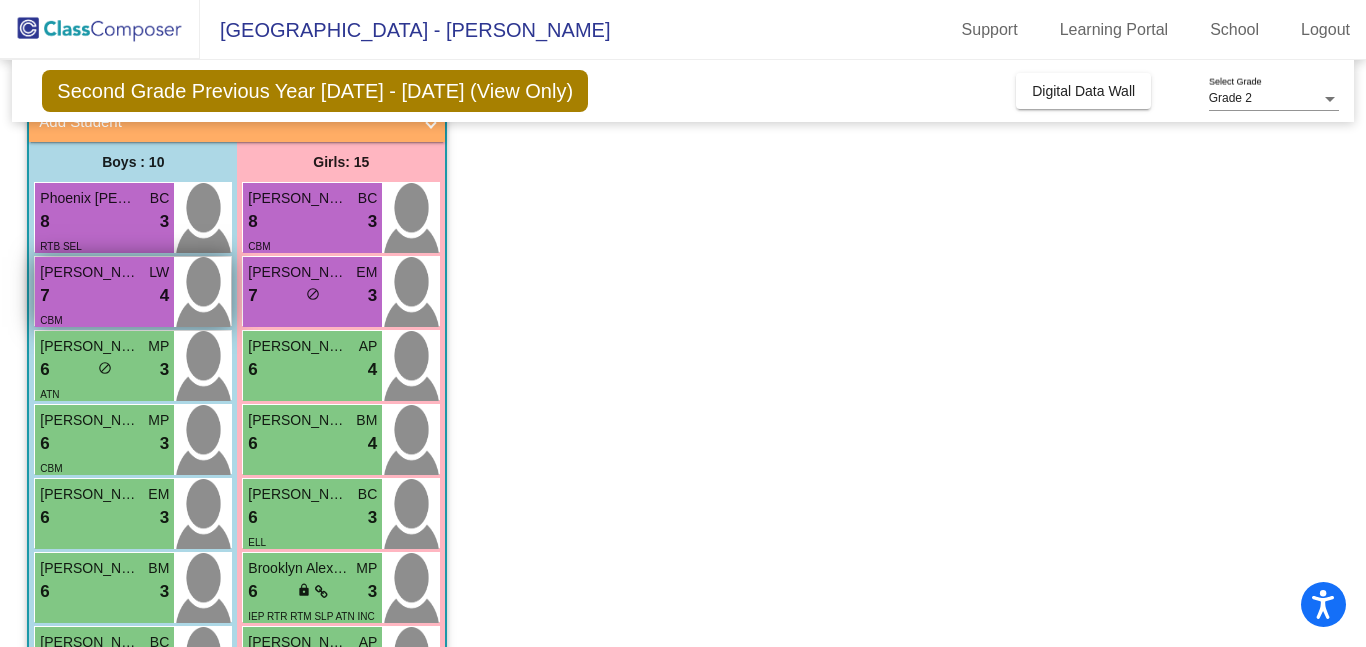 click on "7 lock do_not_disturb_alt 4" at bounding box center [104, 296] 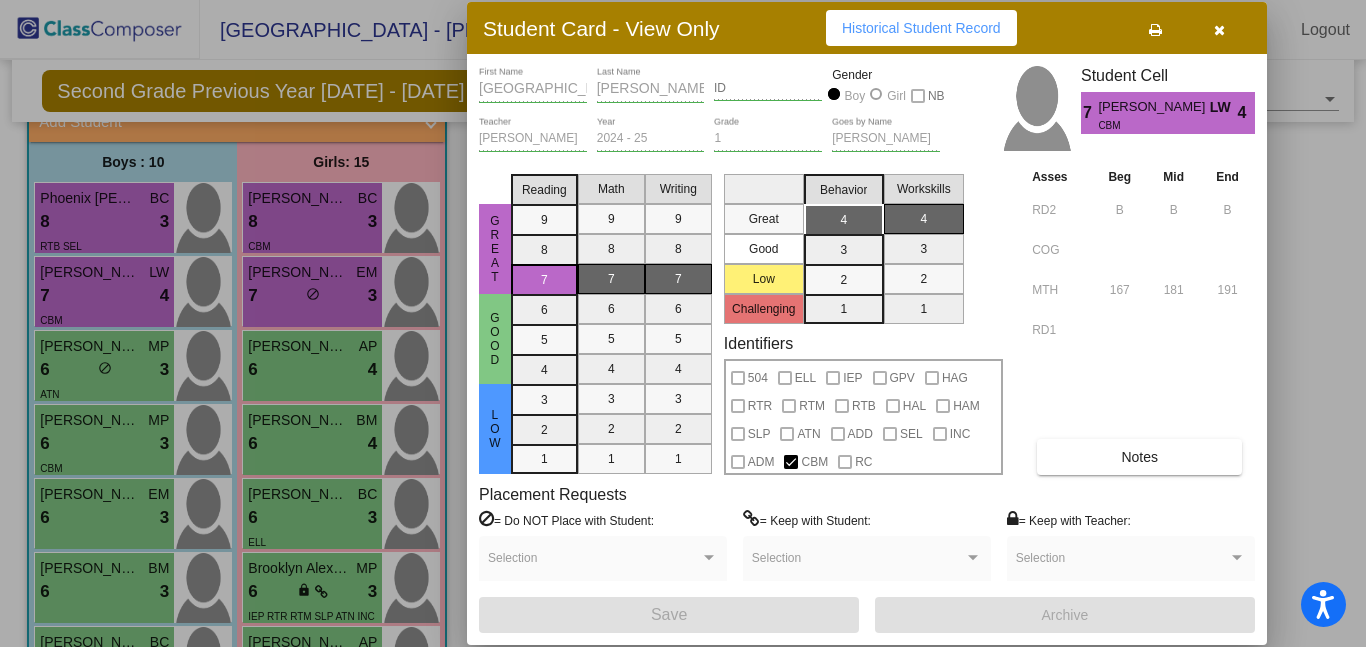 click on "Notes" at bounding box center [1139, 457] 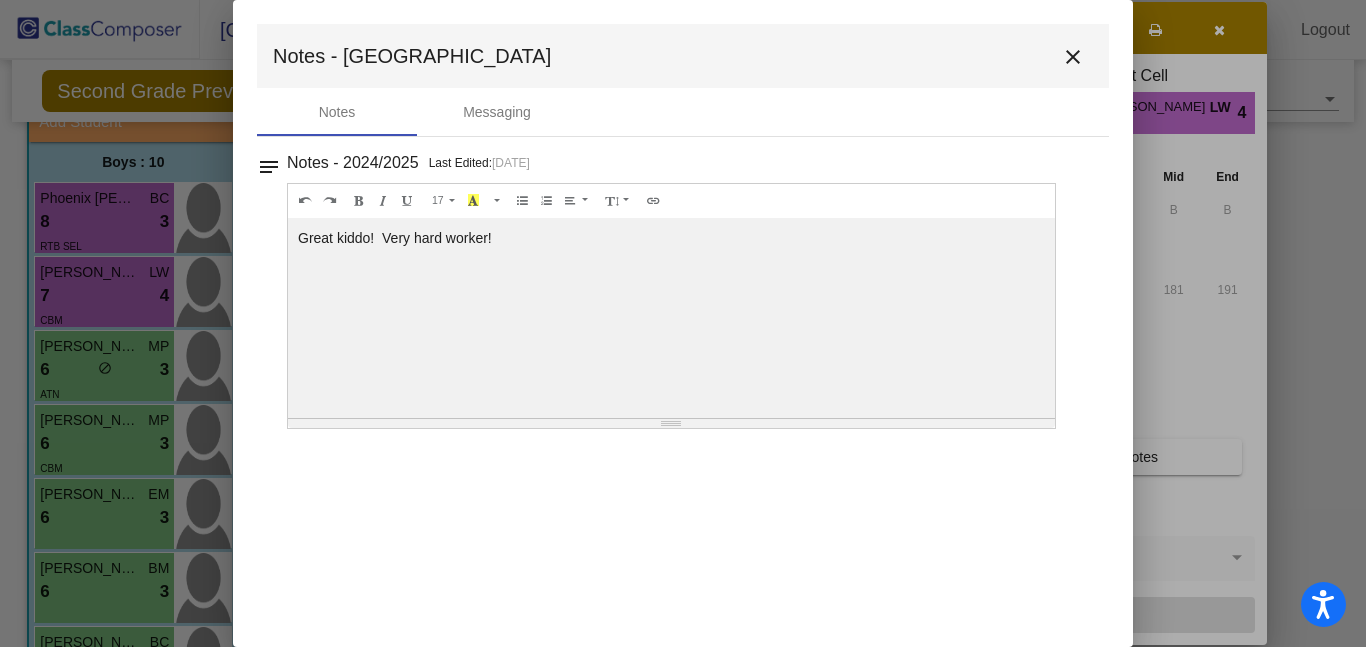 click on "close" at bounding box center [1073, 57] 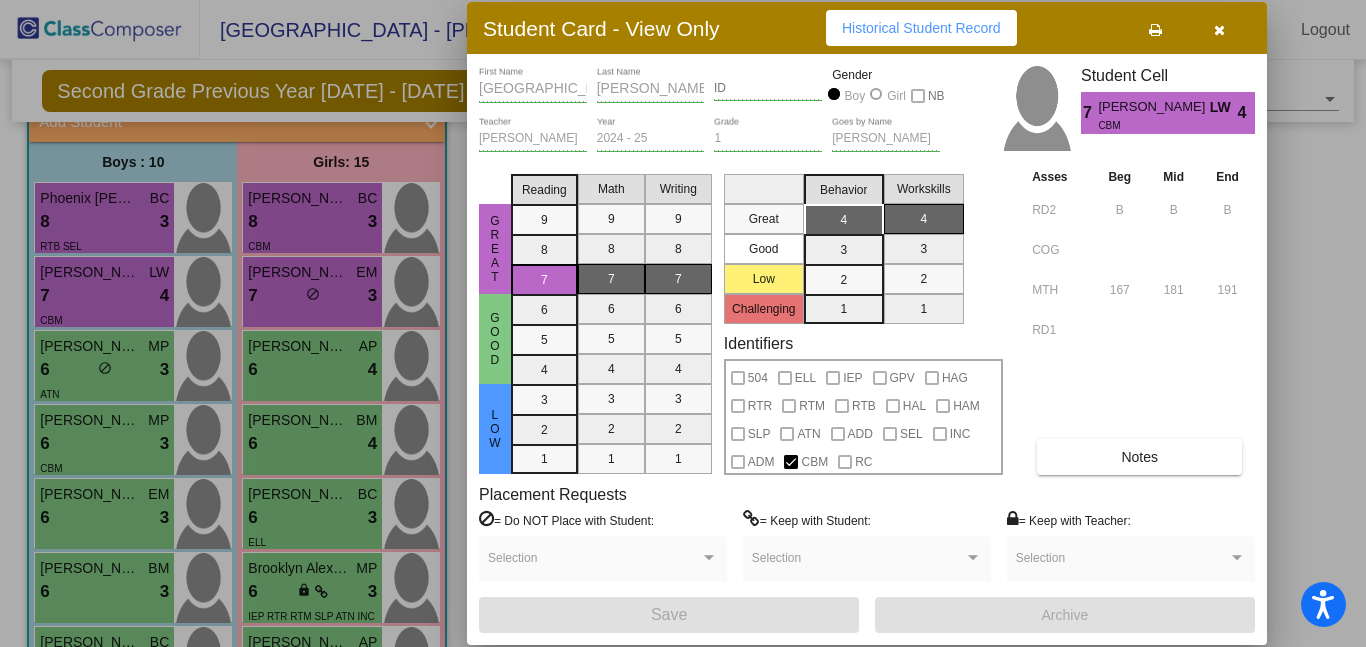click at bounding box center [1219, 30] 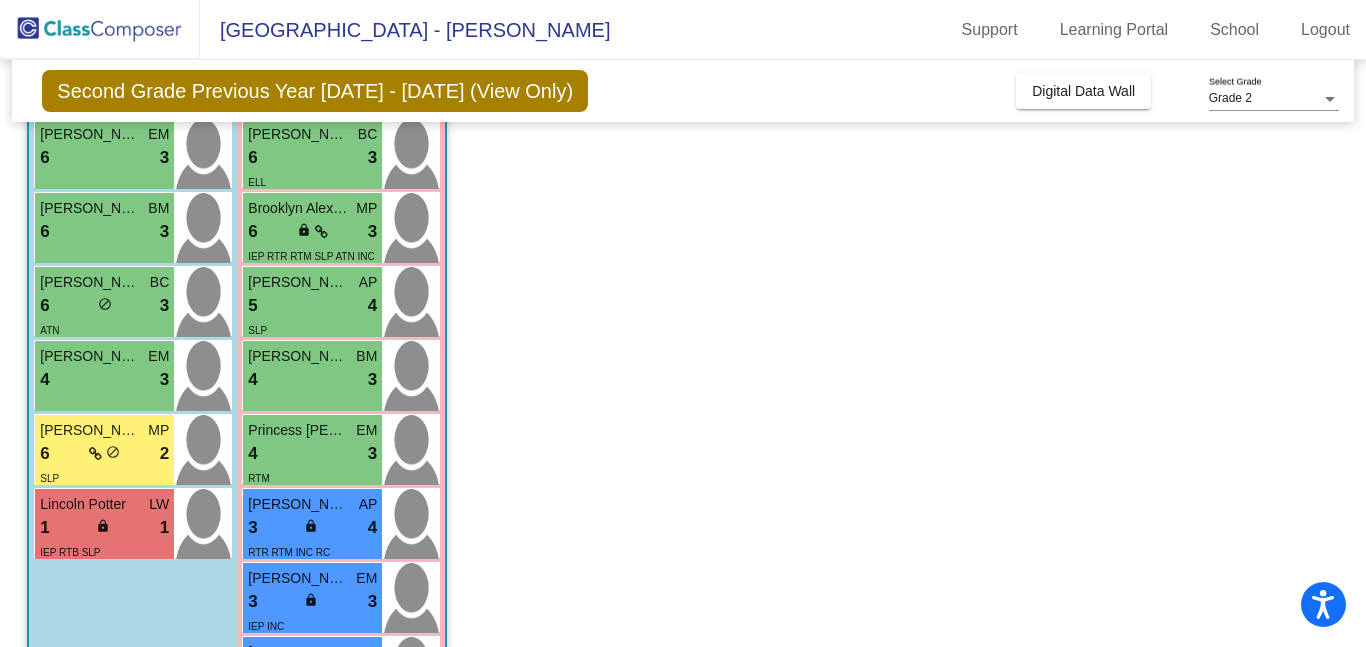 scroll, scrollTop: 502, scrollLeft: 0, axis: vertical 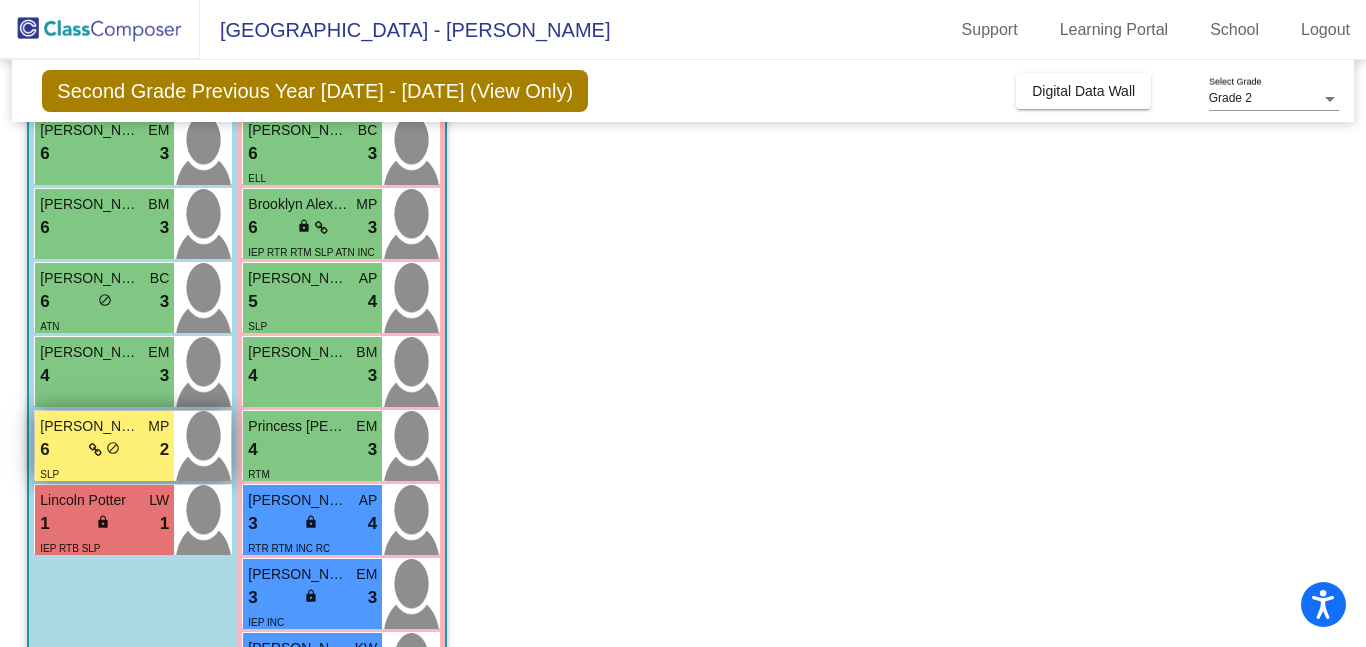click at bounding box center [95, 450] 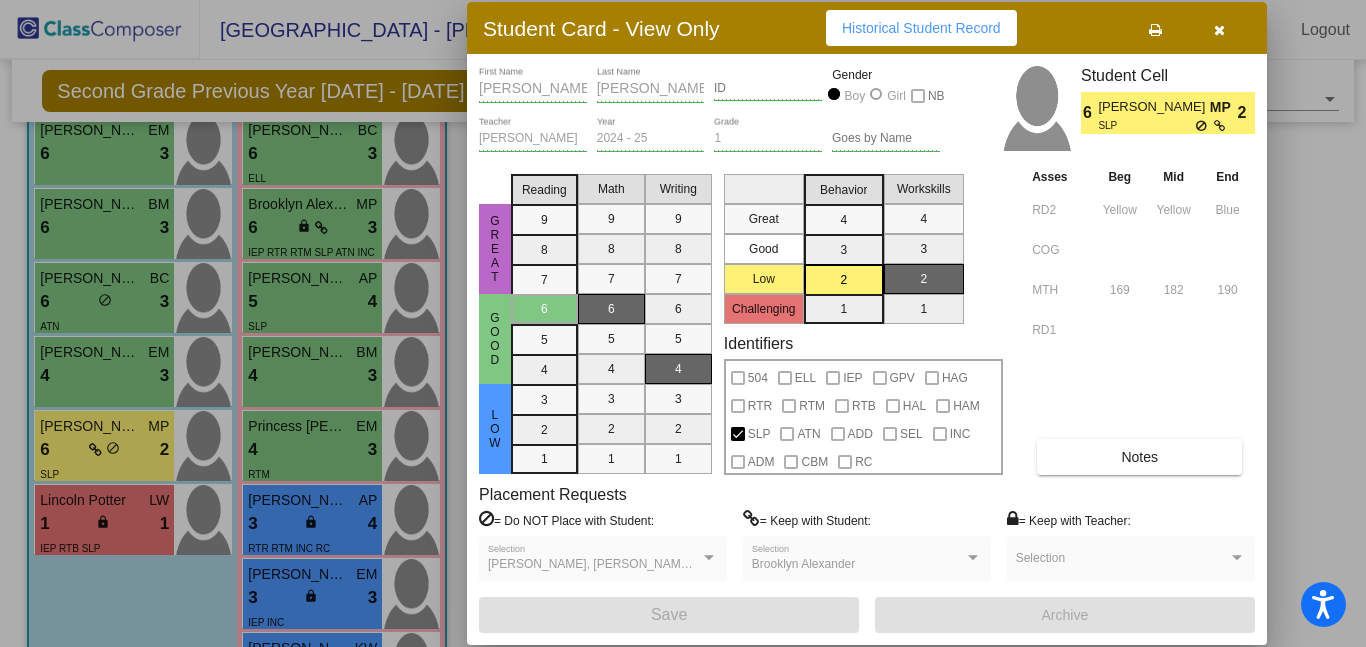 click on "Notes" at bounding box center [1139, 457] 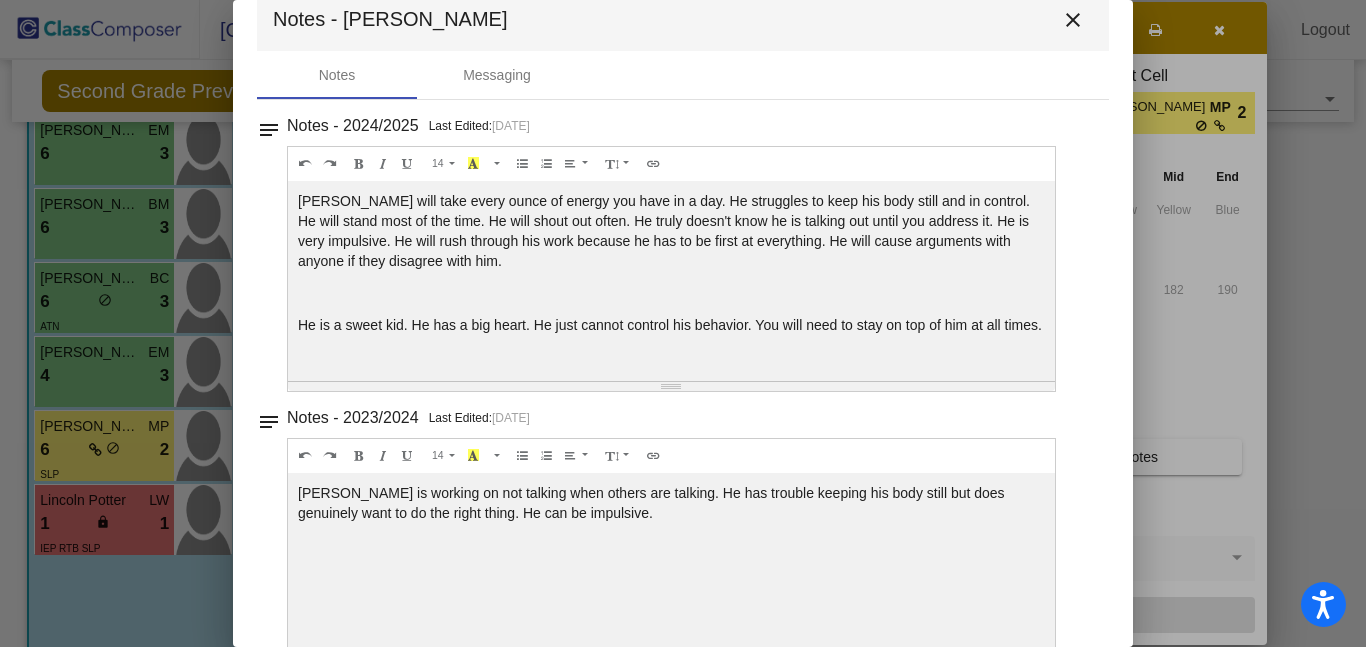 scroll, scrollTop: 0, scrollLeft: 0, axis: both 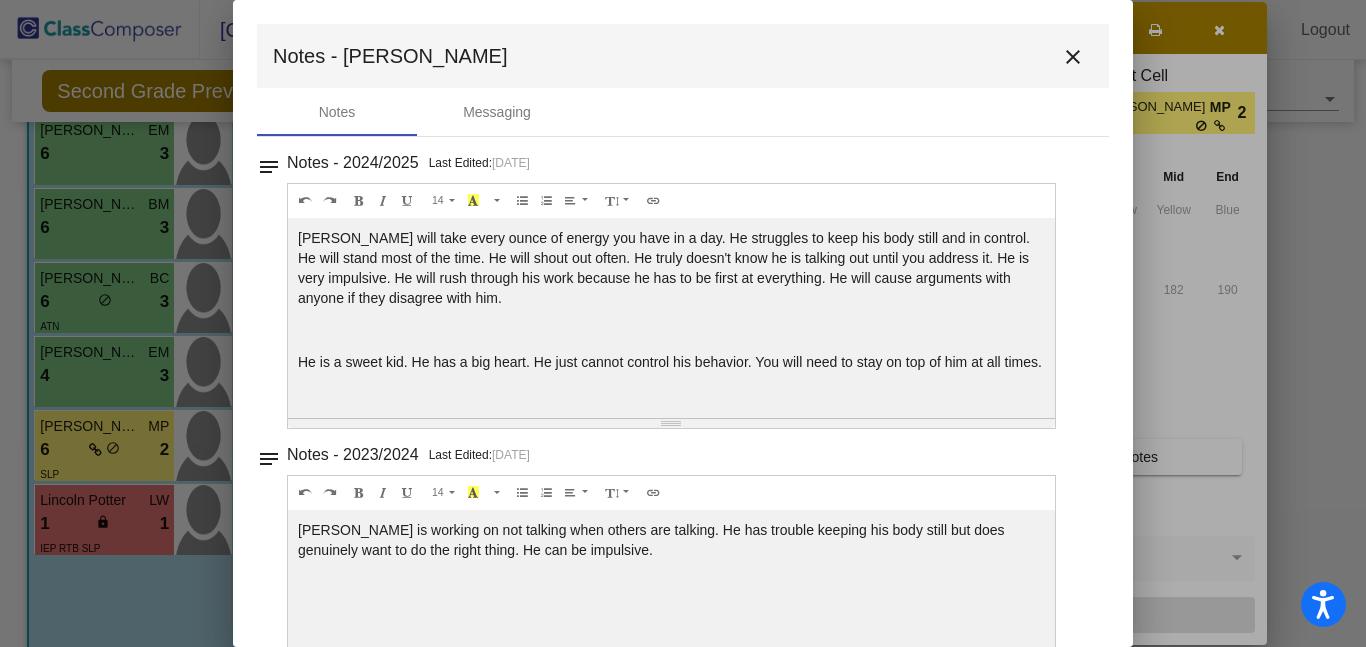 click on "close" at bounding box center (1073, 57) 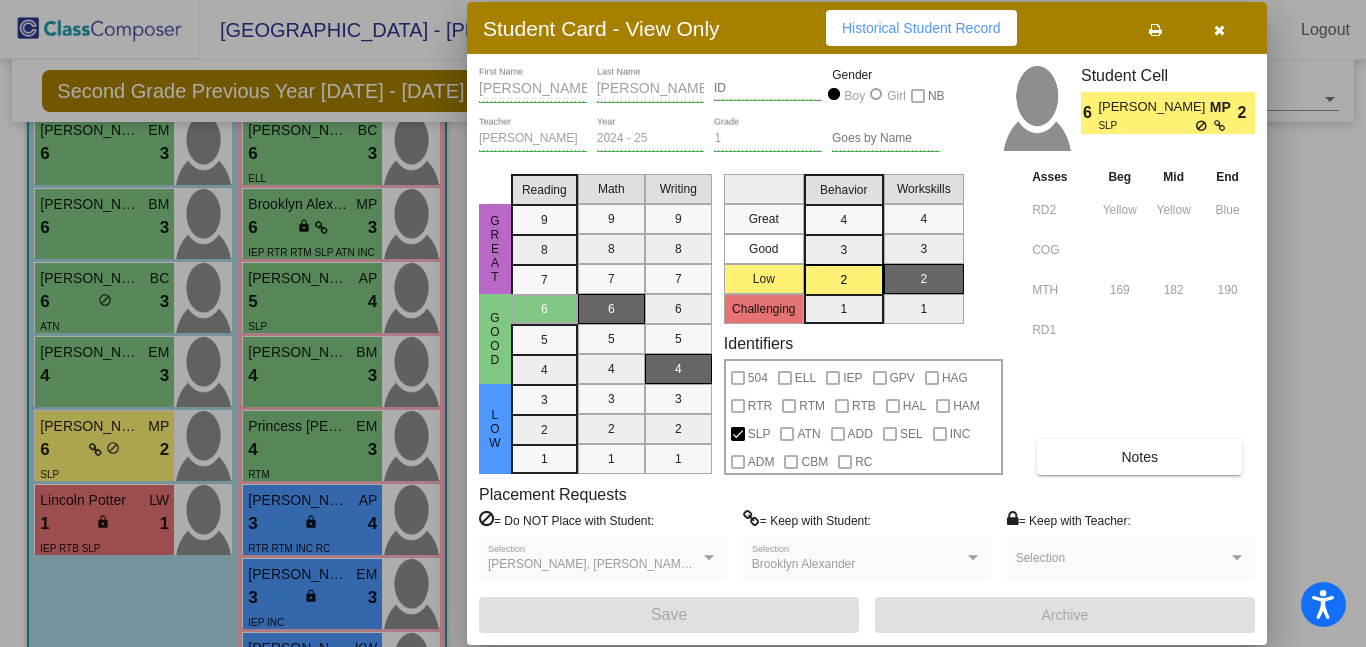 click at bounding box center (1219, 28) 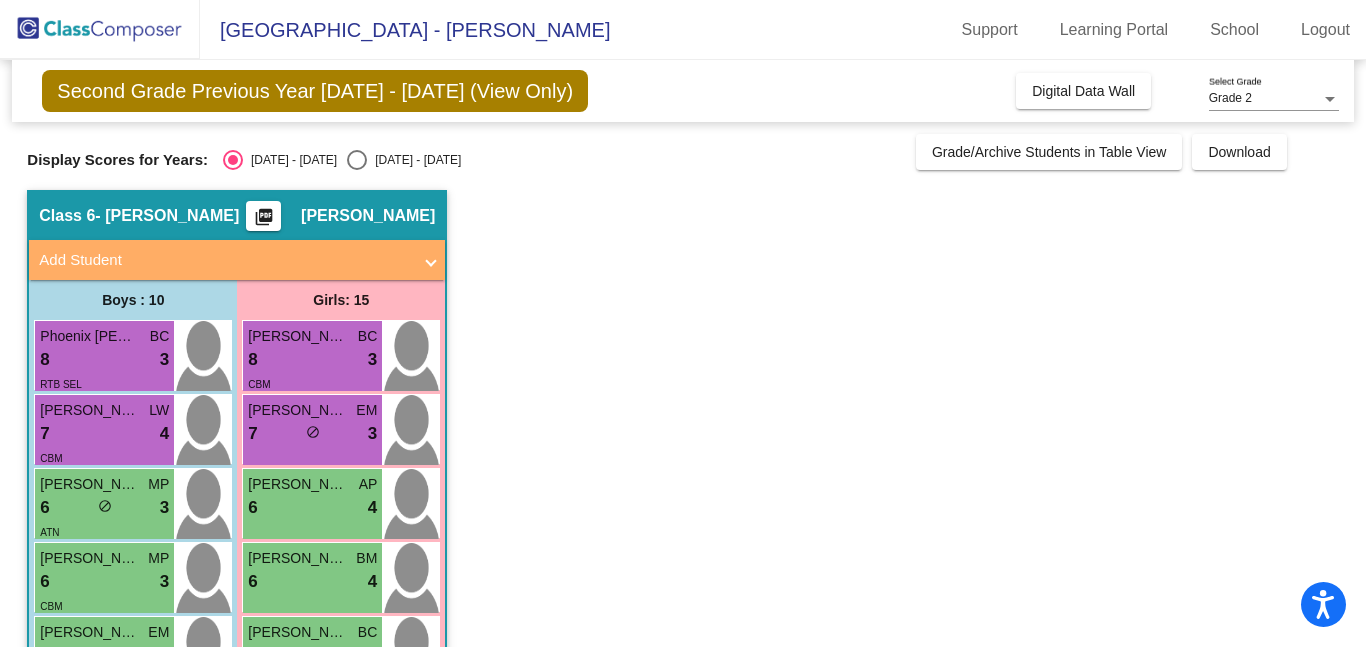 scroll, scrollTop: 3, scrollLeft: 0, axis: vertical 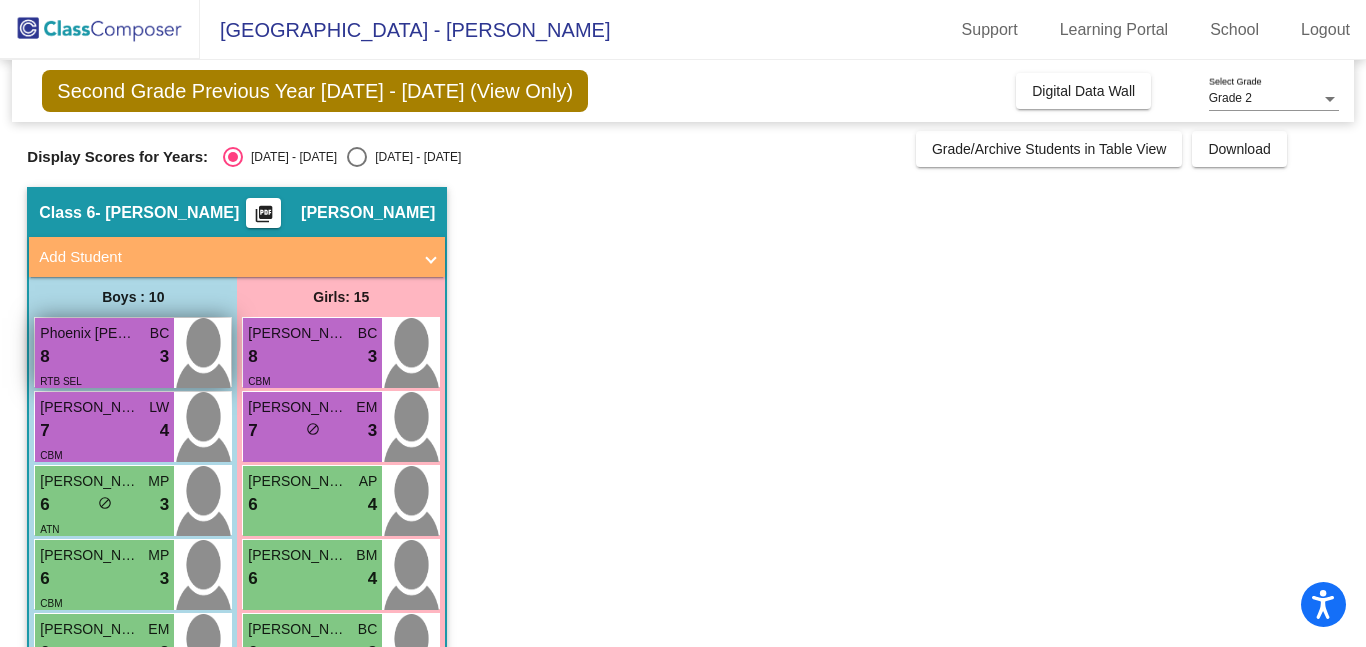 click on "RTB SEL" at bounding box center (104, 380) 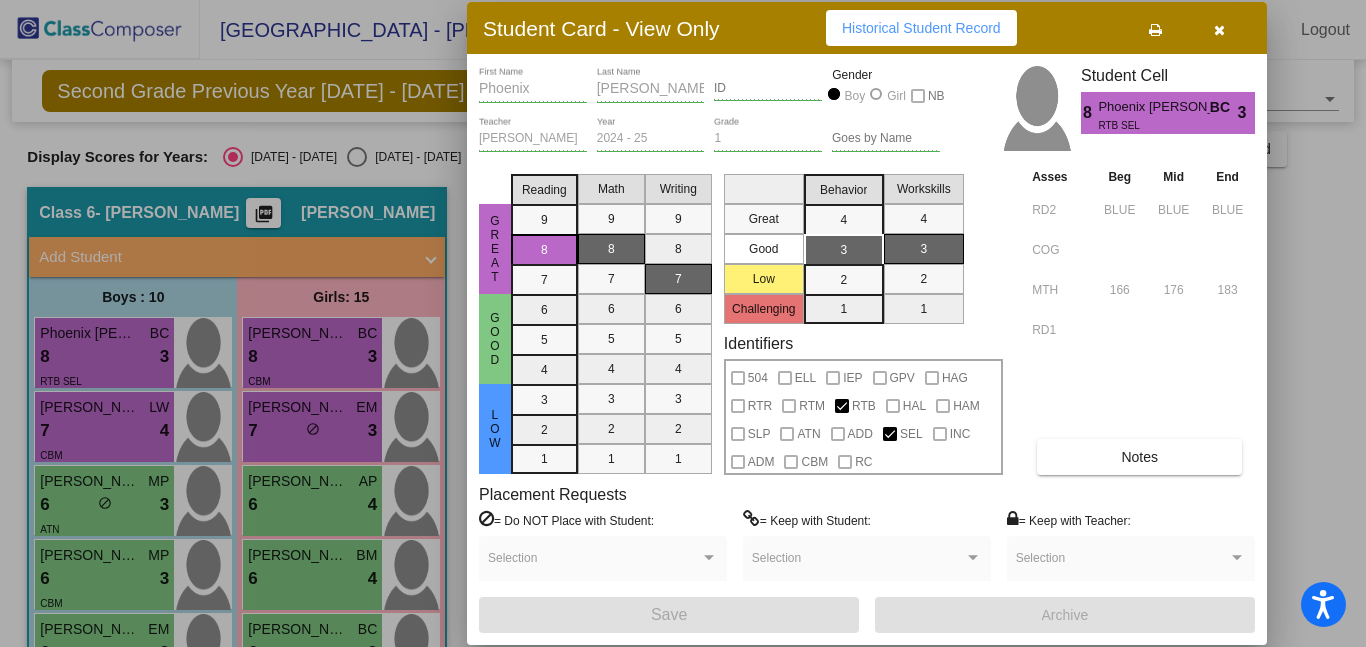 click at bounding box center [1219, 28] 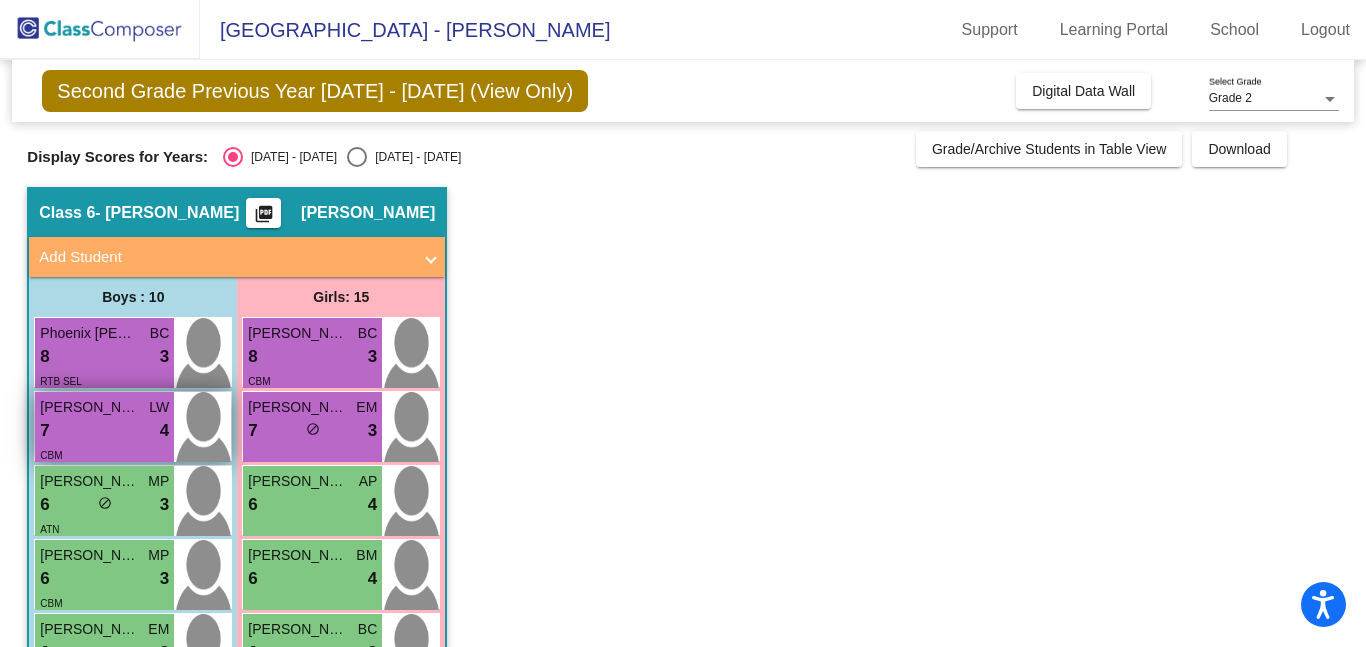 click on "CBM" at bounding box center [104, 454] 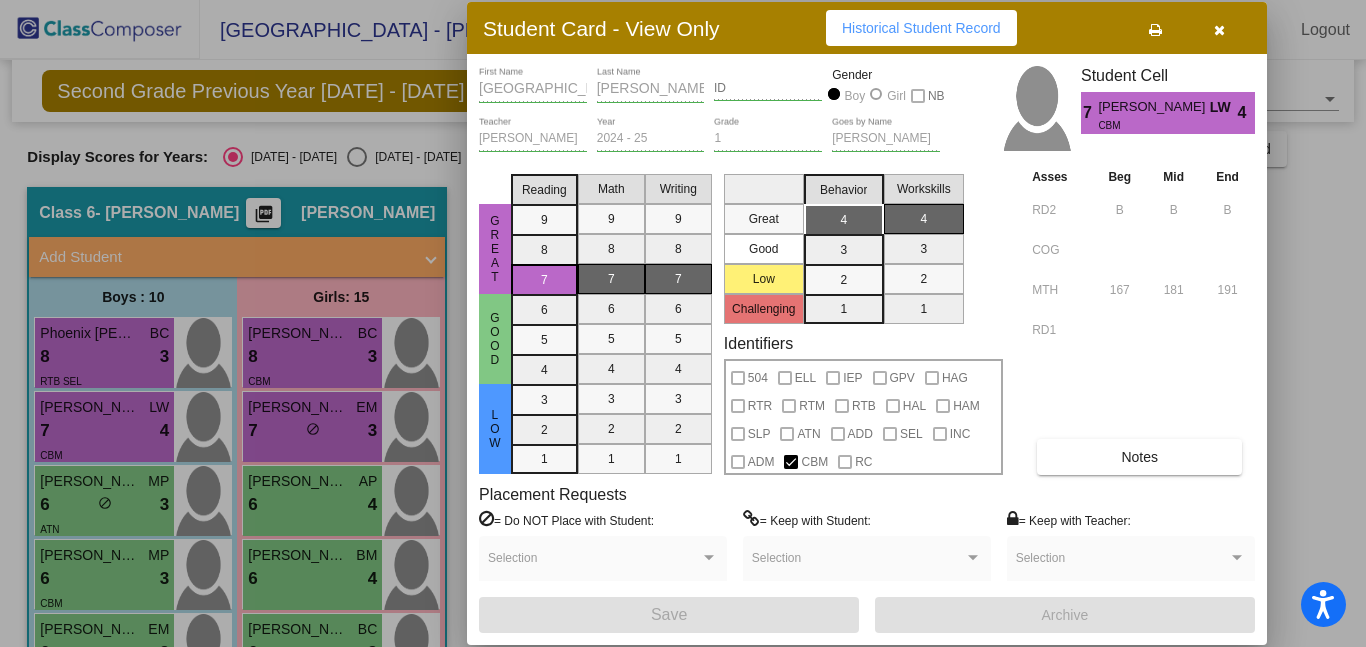 click at bounding box center (1219, 28) 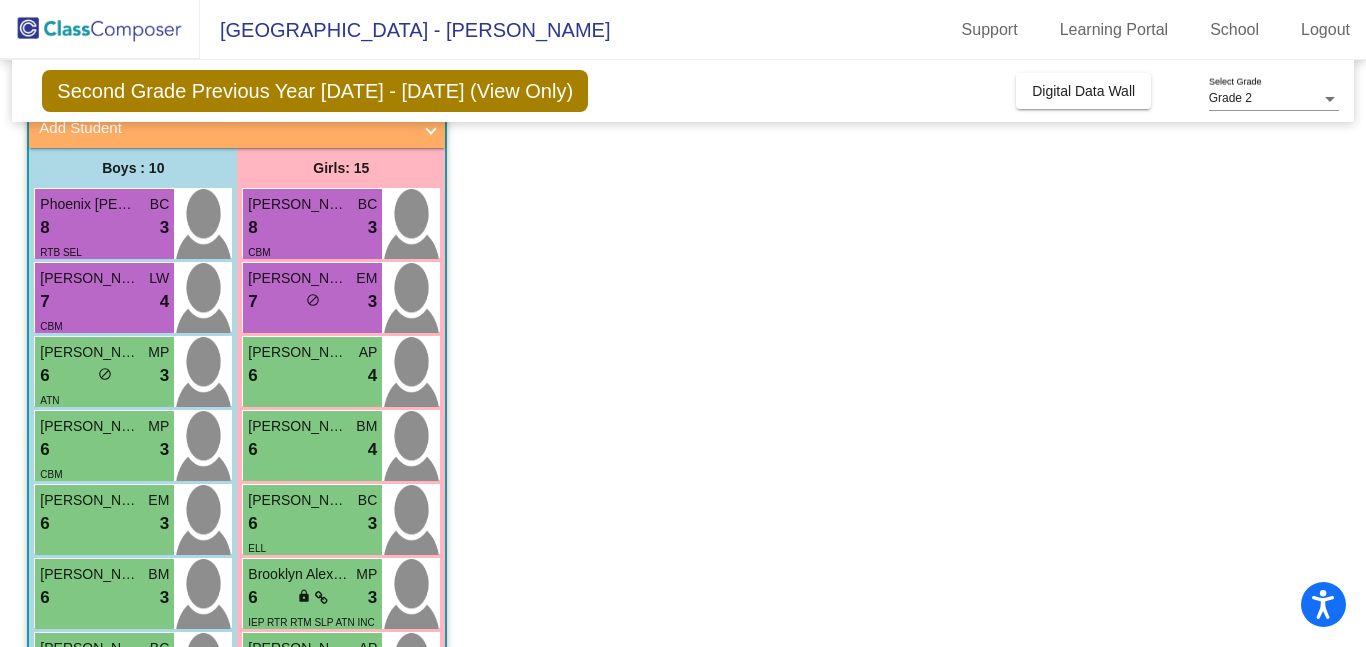 scroll, scrollTop: 137, scrollLeft: 0, axis: vertical 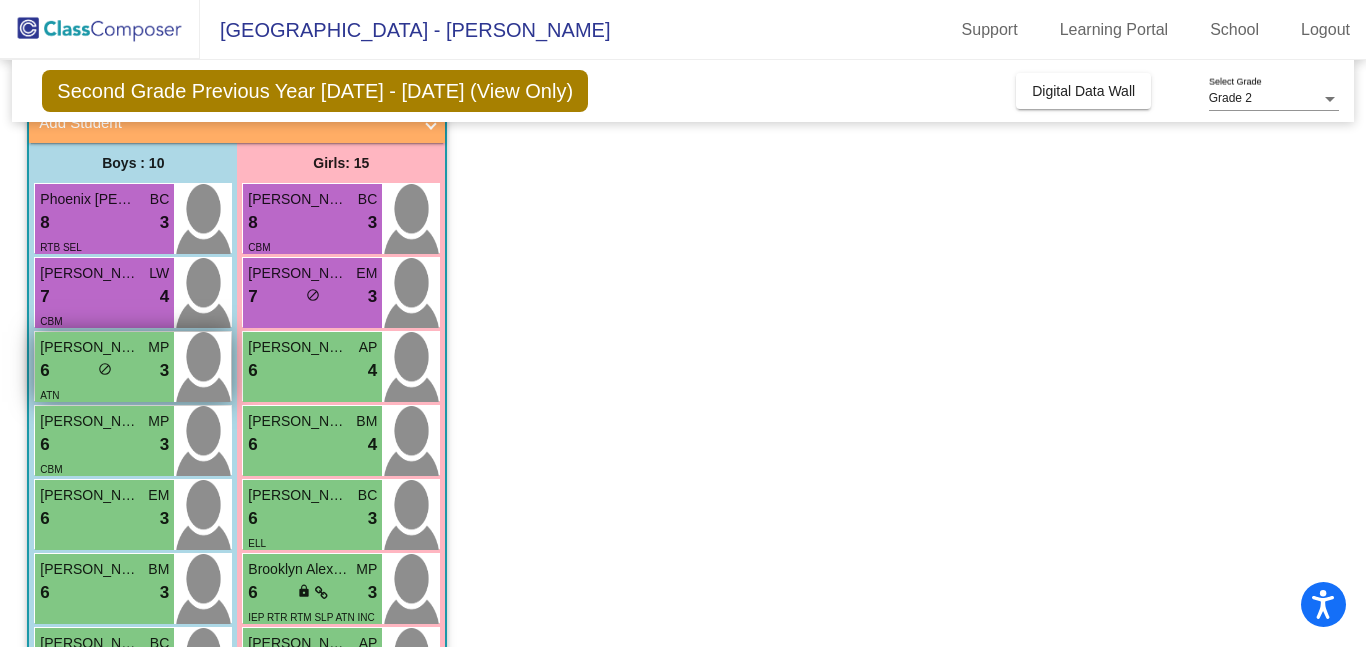 click on "6 lock do_not_disturb_alt 3" at bounding box center (104, 371) 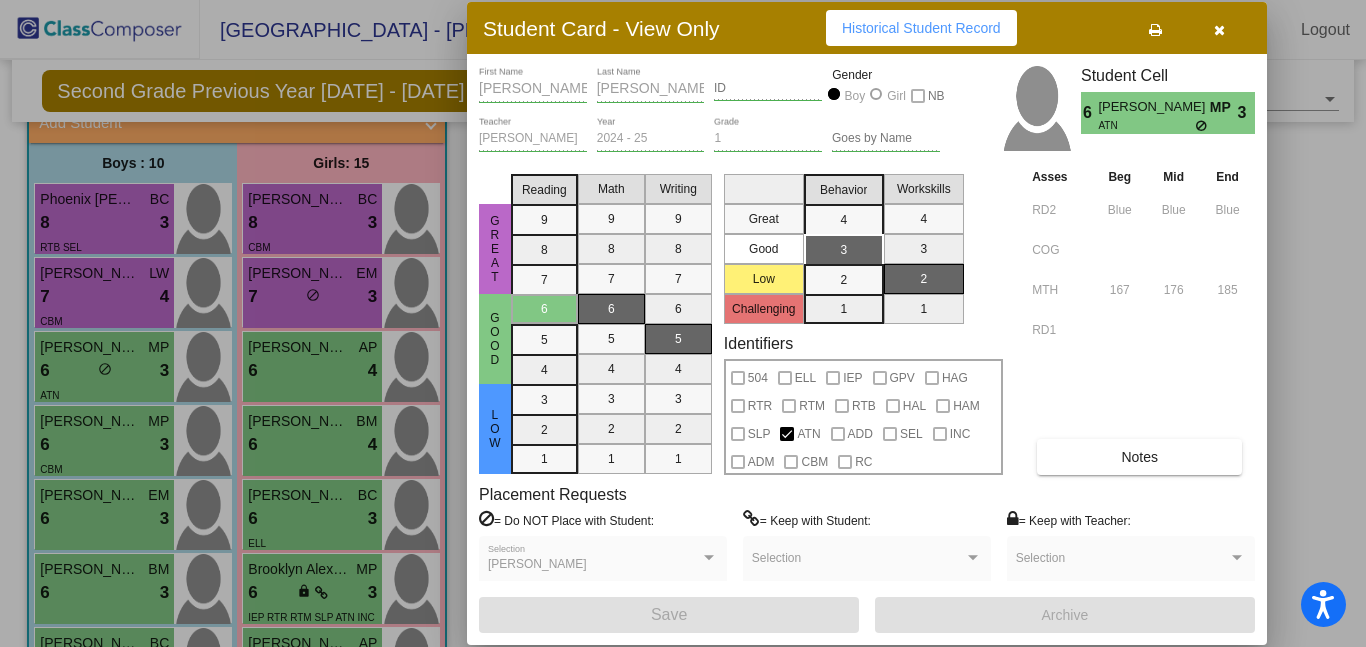 click at bounding box center [1219, 28] 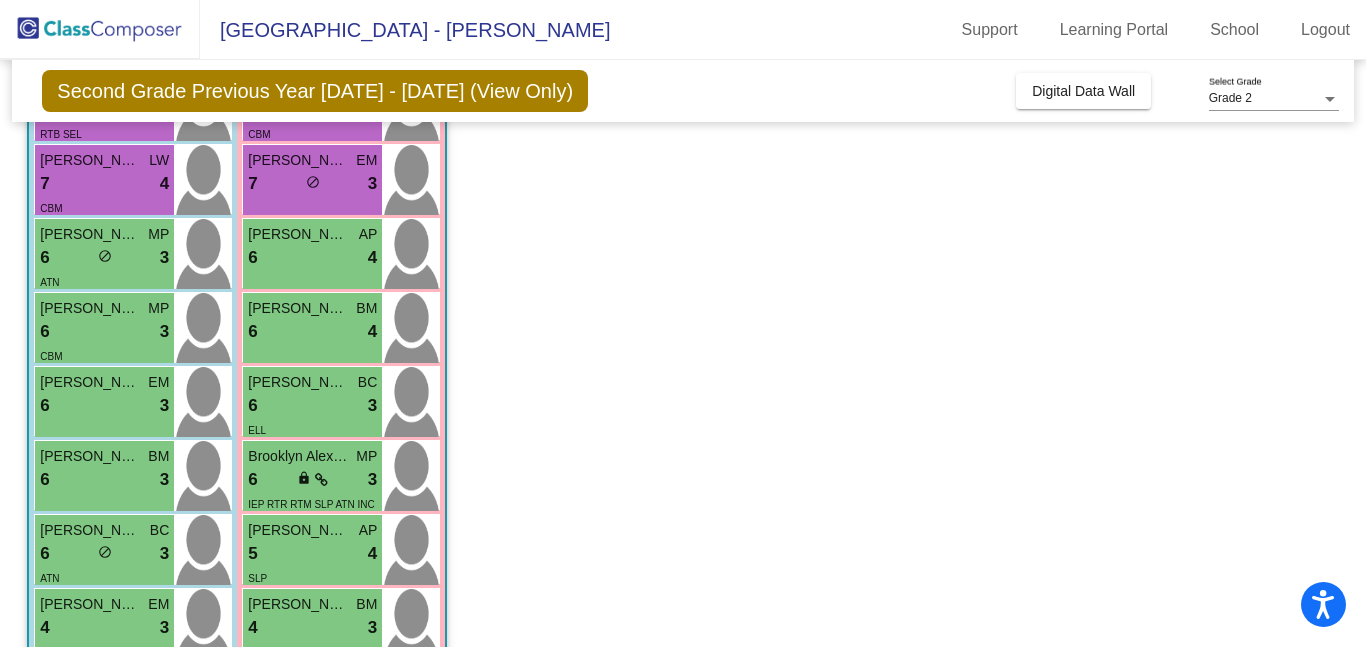 scroll, scrollTop: 253, scrollLeft: 0, axis: vertical 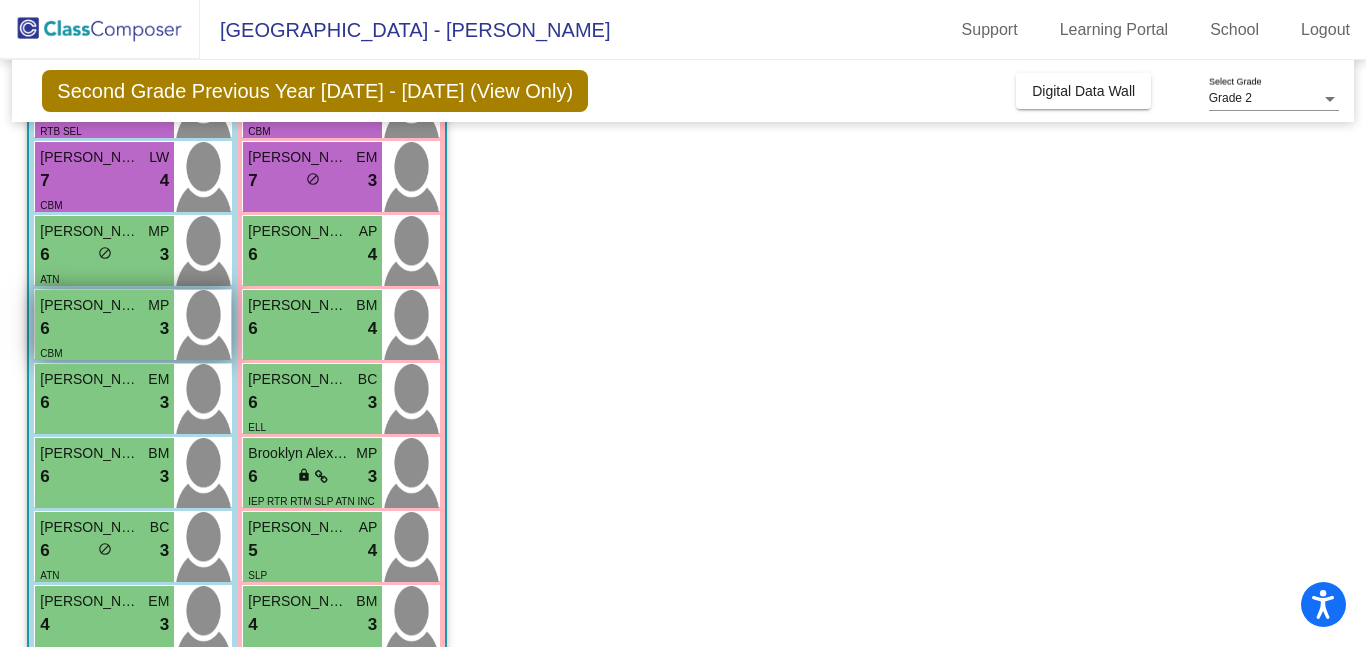 click on "6 lock do_not_disturb_alt 3" at bounding box center [104, 329] 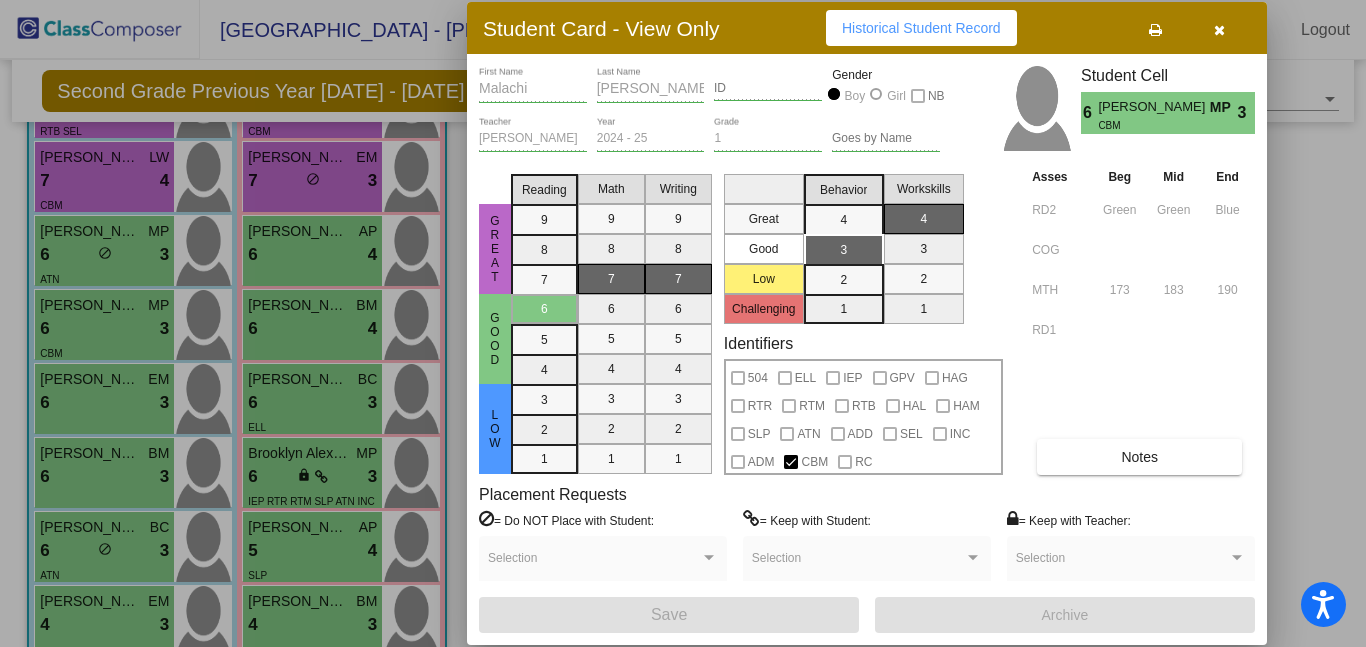 click at bounding box center [1219, 30] 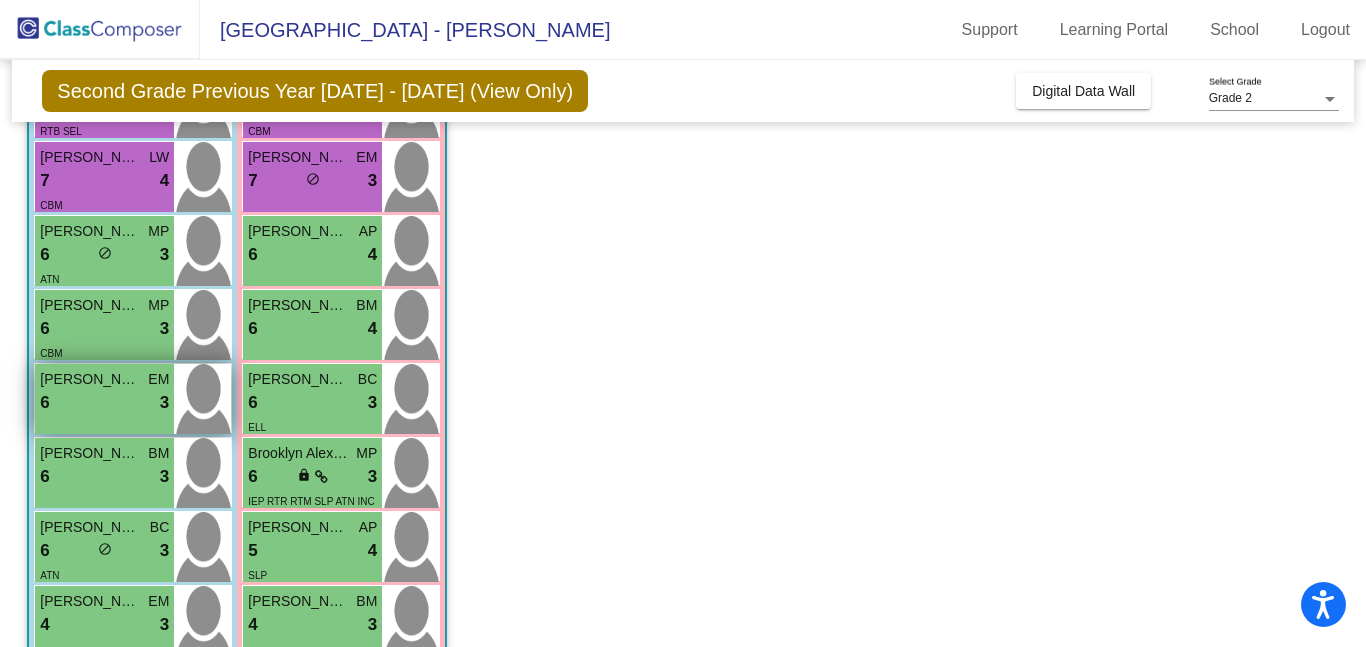 click on "6 lock do_not_disturb_alt 3" at bounding box center [104, 403] 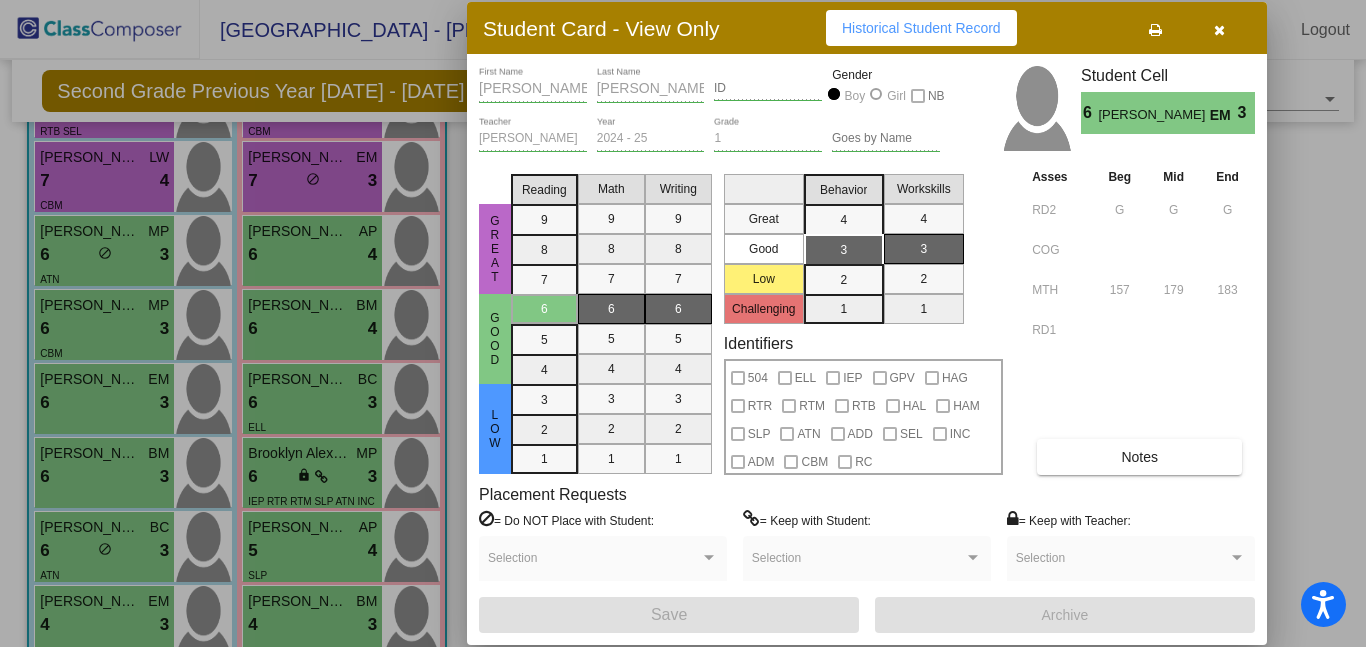 click at bounding box center [1219, 28] 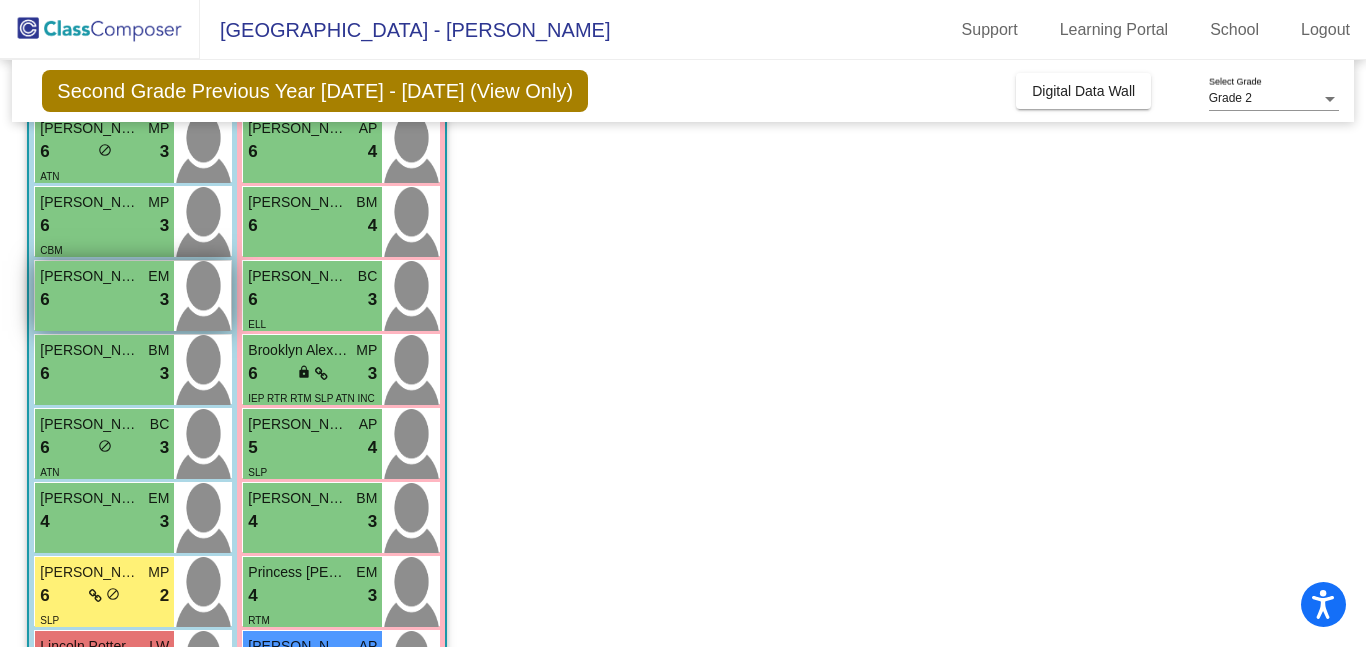 scroll, scrollTop: 357, scrollLeft: 0, axis: vertical 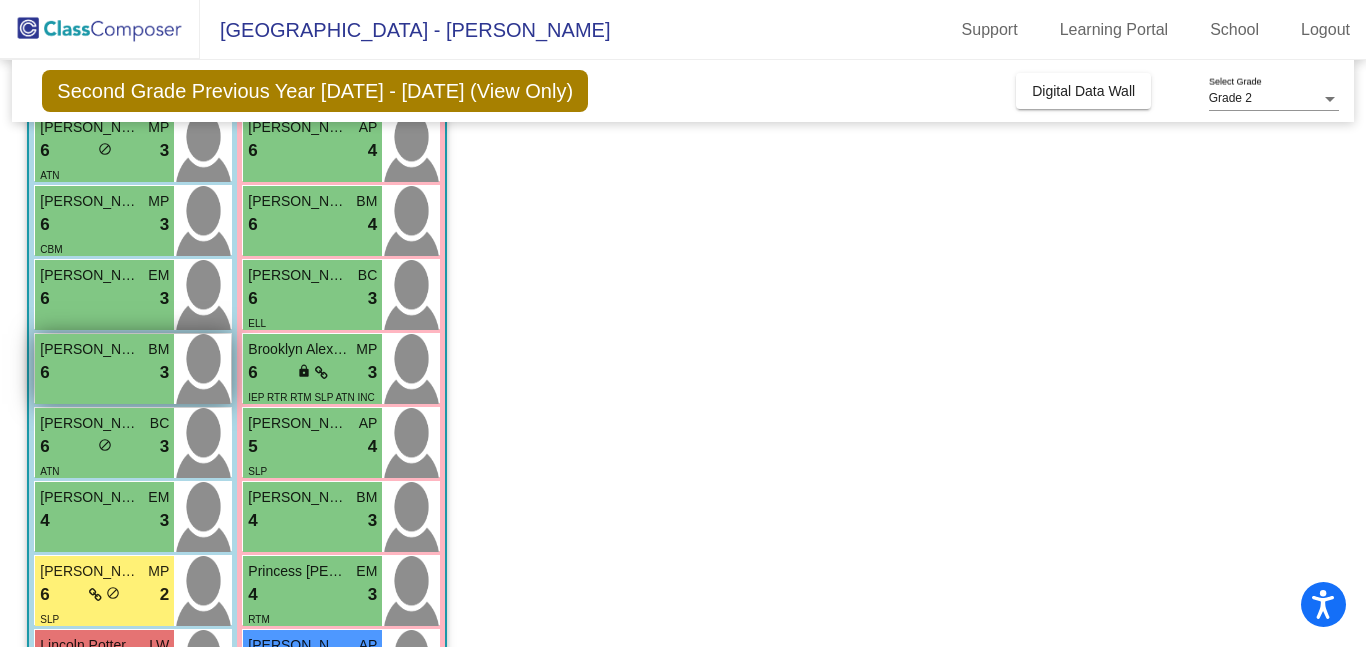 click on "6 lock do_not_disturb_alt 3" at bounding box center [104, 373] 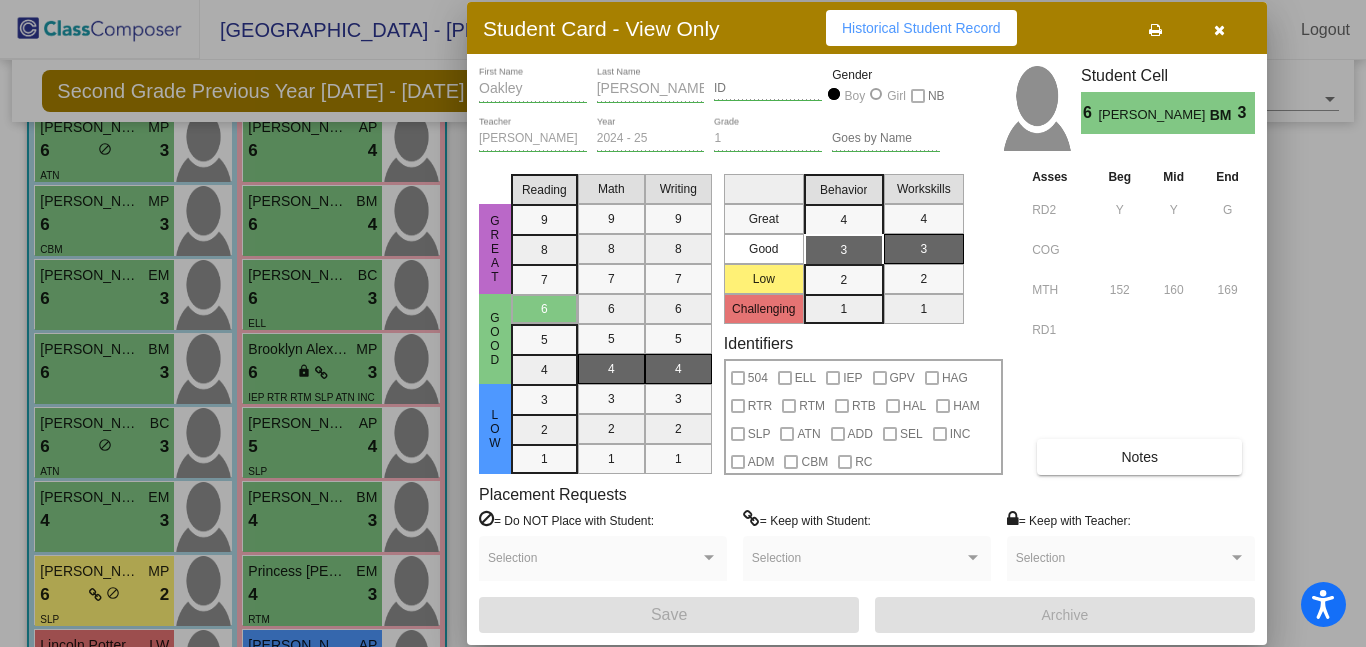 click at bounding box center [1219, 30] 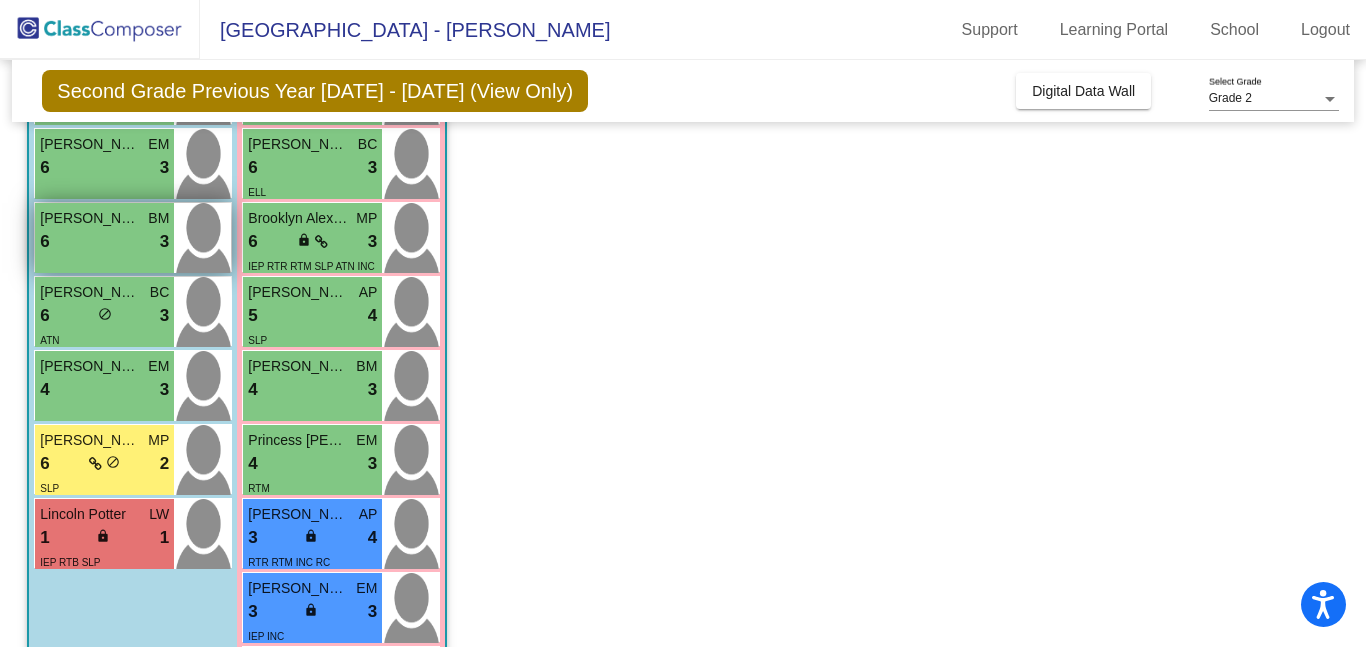 scroll, scrollTop: 507, scrollLeft: 0, axis: vertical 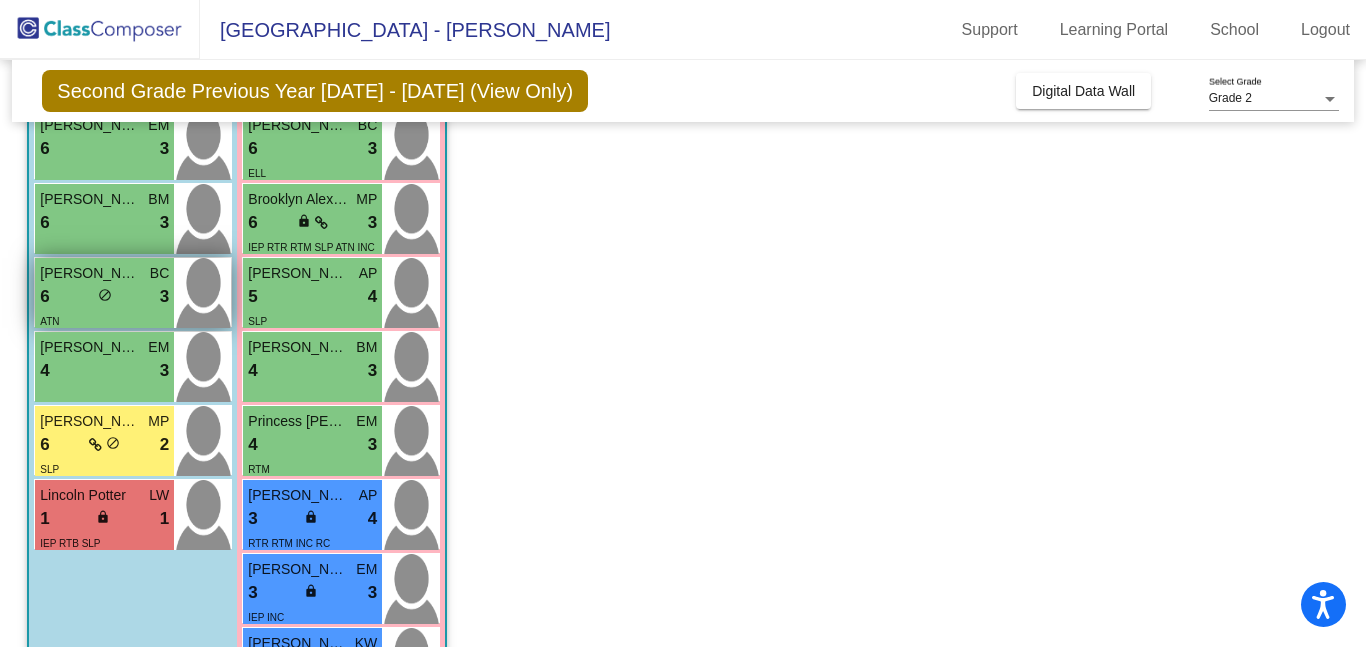 click on "6 lock do_not_disturb_alt 3" at bounding box center (104, 297) 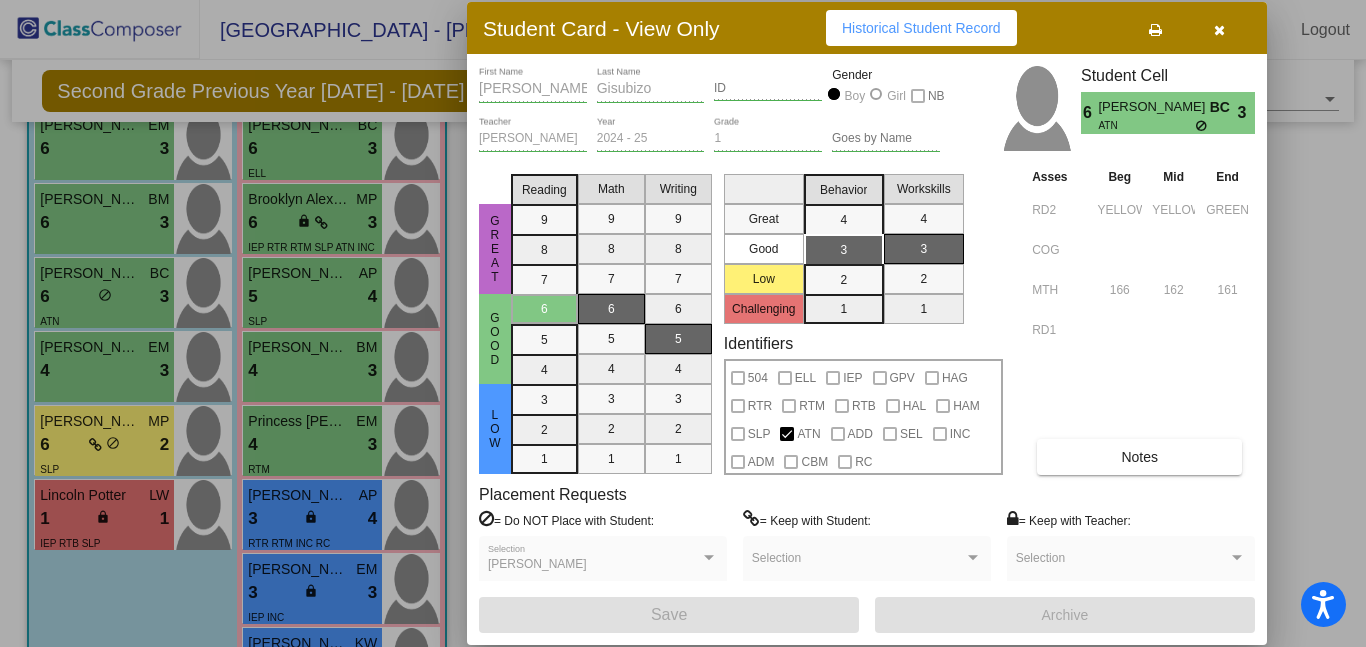 click at bounding box center [1219, 30] 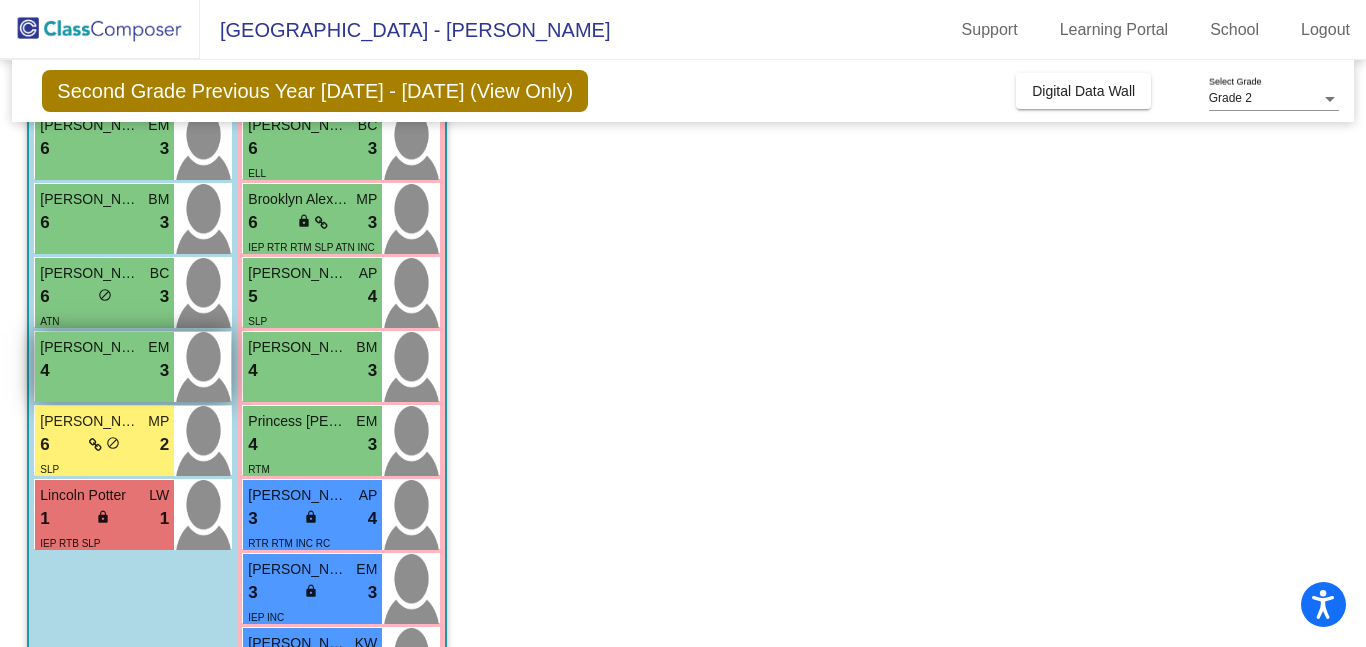 click on "Jude Johnson EM 4 lock do_not_disturb_alt 3" at bounding box center (104, 367) 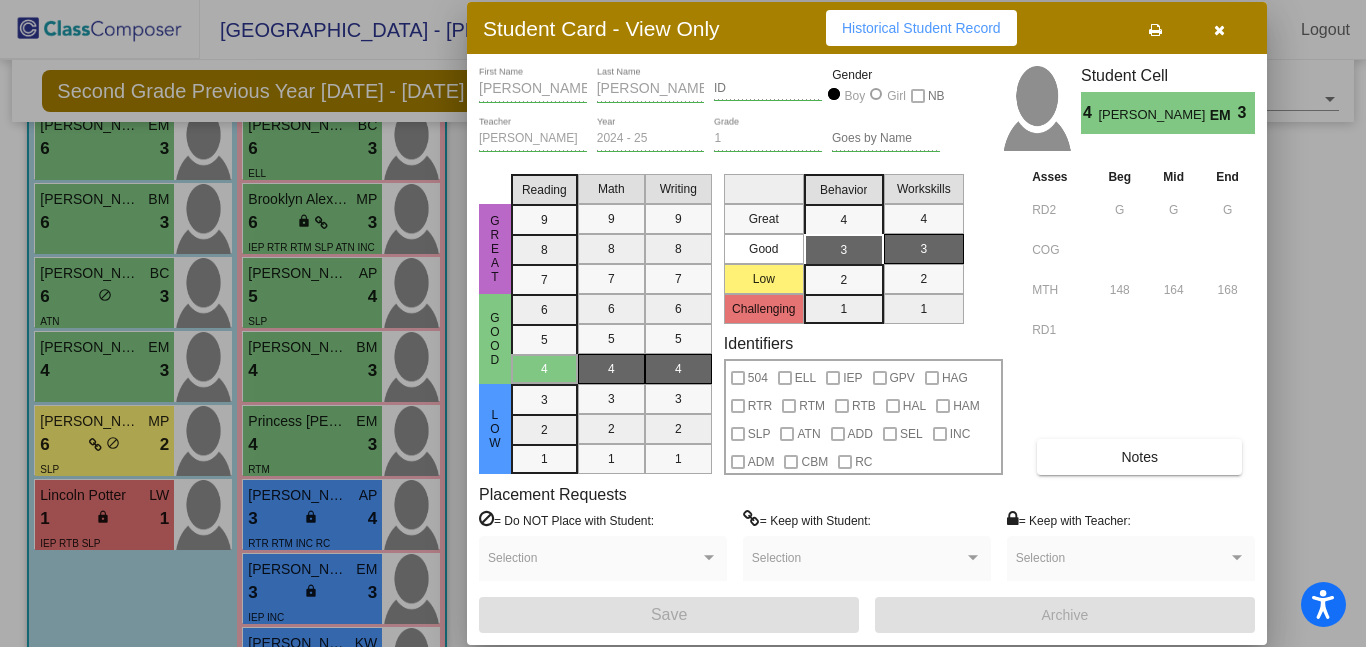 click at bounding box center (1219, 28) 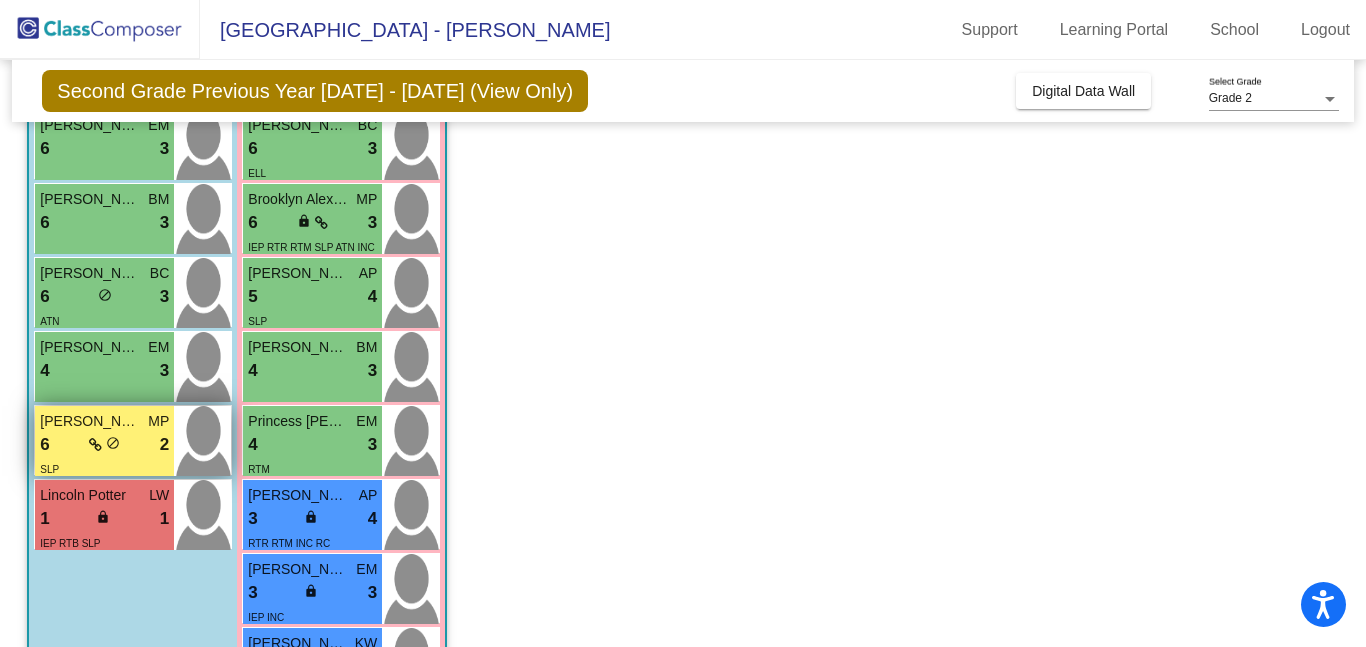 click on "6 lock do_not_disturb_alt 2" at bounding box center [104, 445] 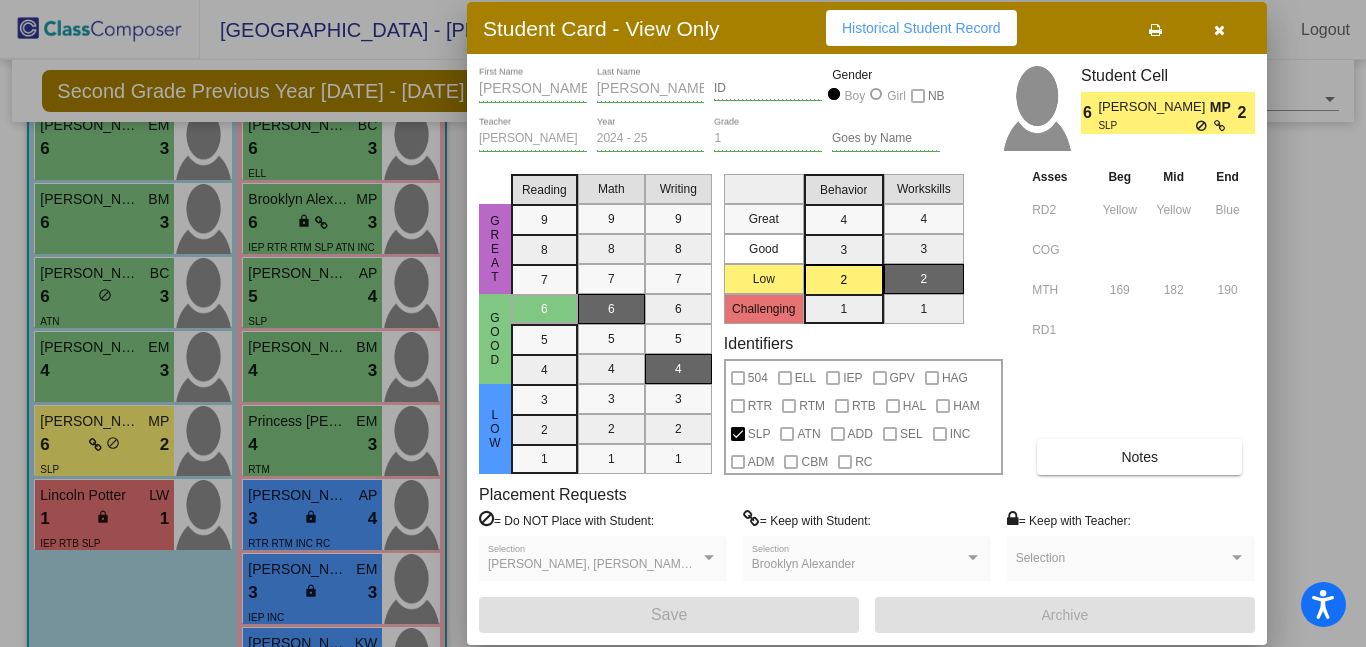 click at bounding box center [1219, 28] 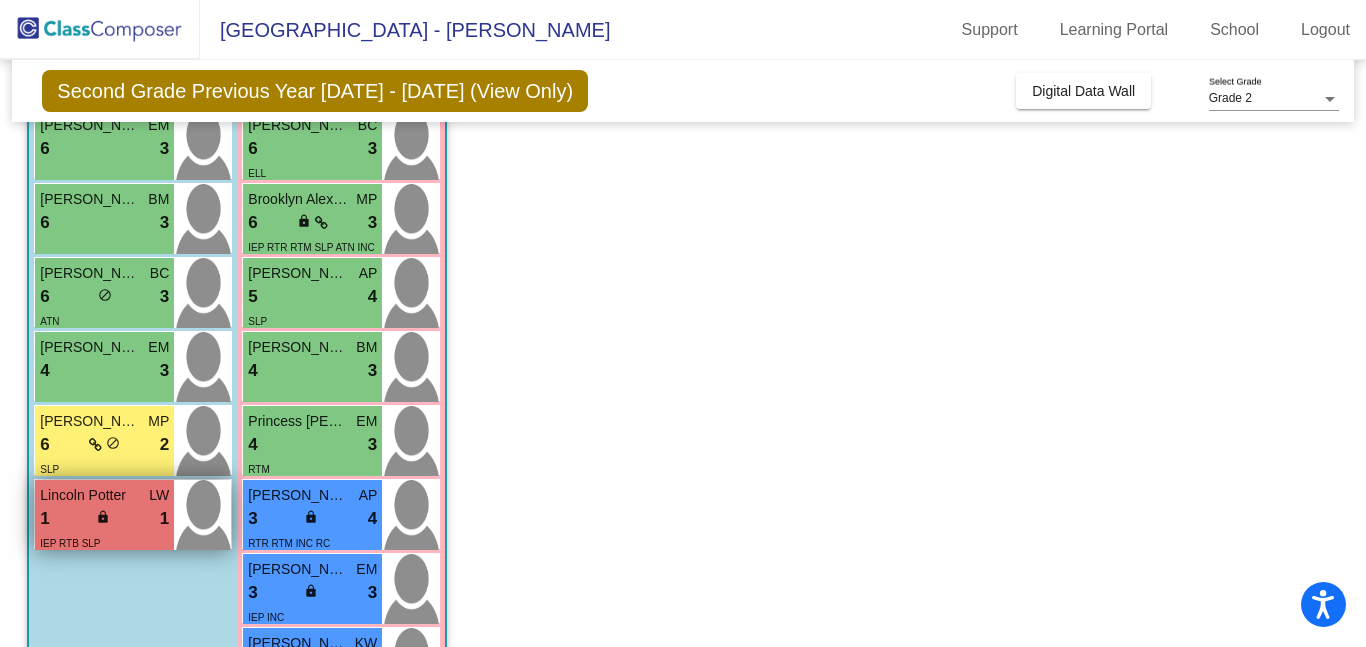 click on "1 lock do_not_disturb_alt 1" at bounding box center [104, 519] 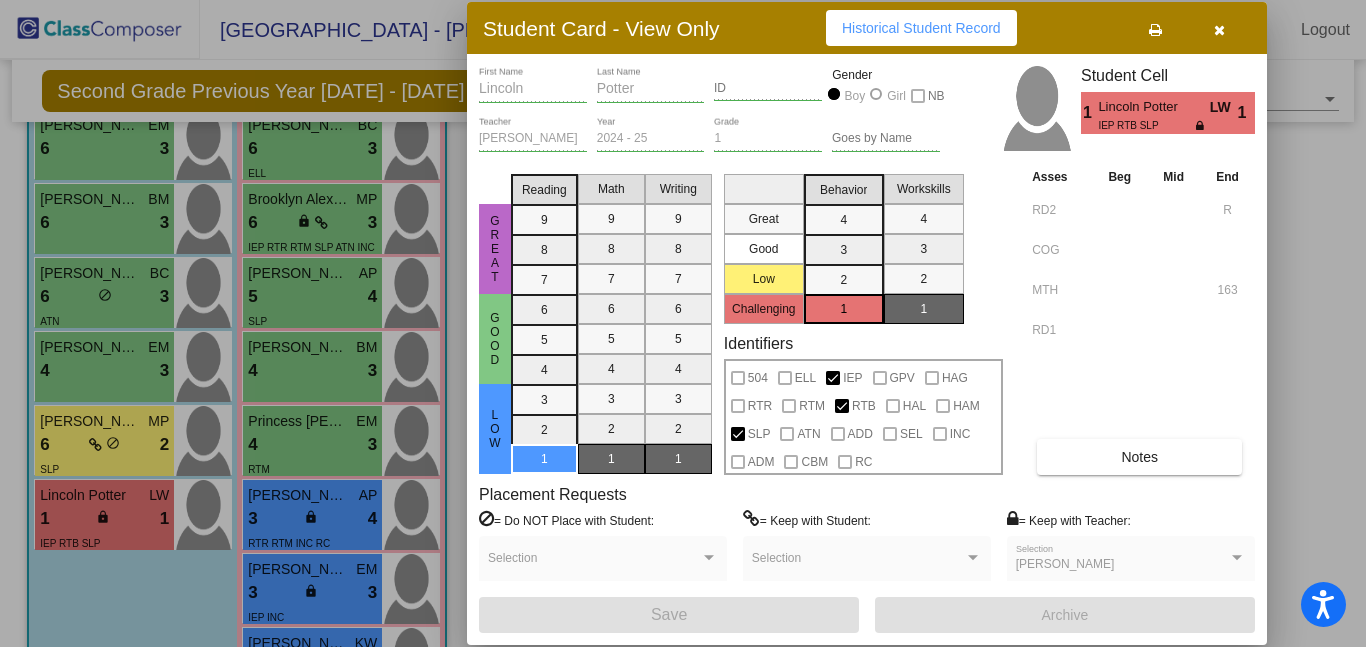click at bounding box center [1219, 28] 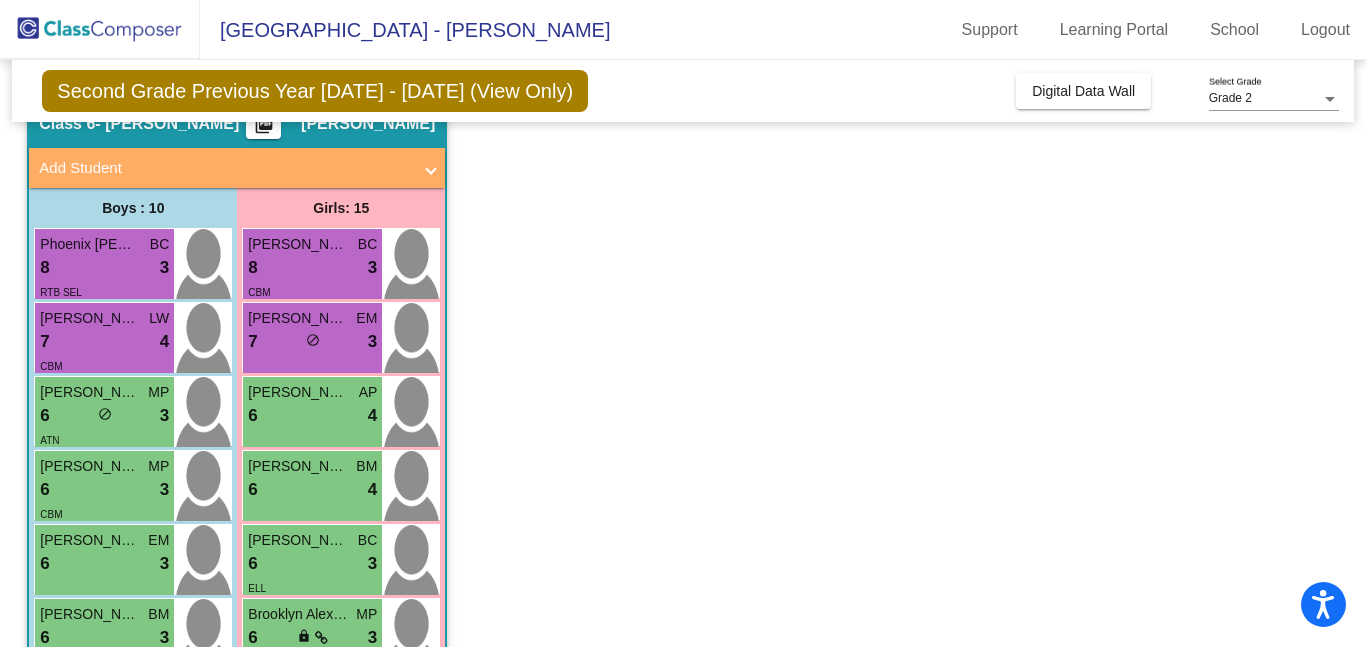 scroll, scrollTop: 66, scrollLeft: 0, axis: vertical 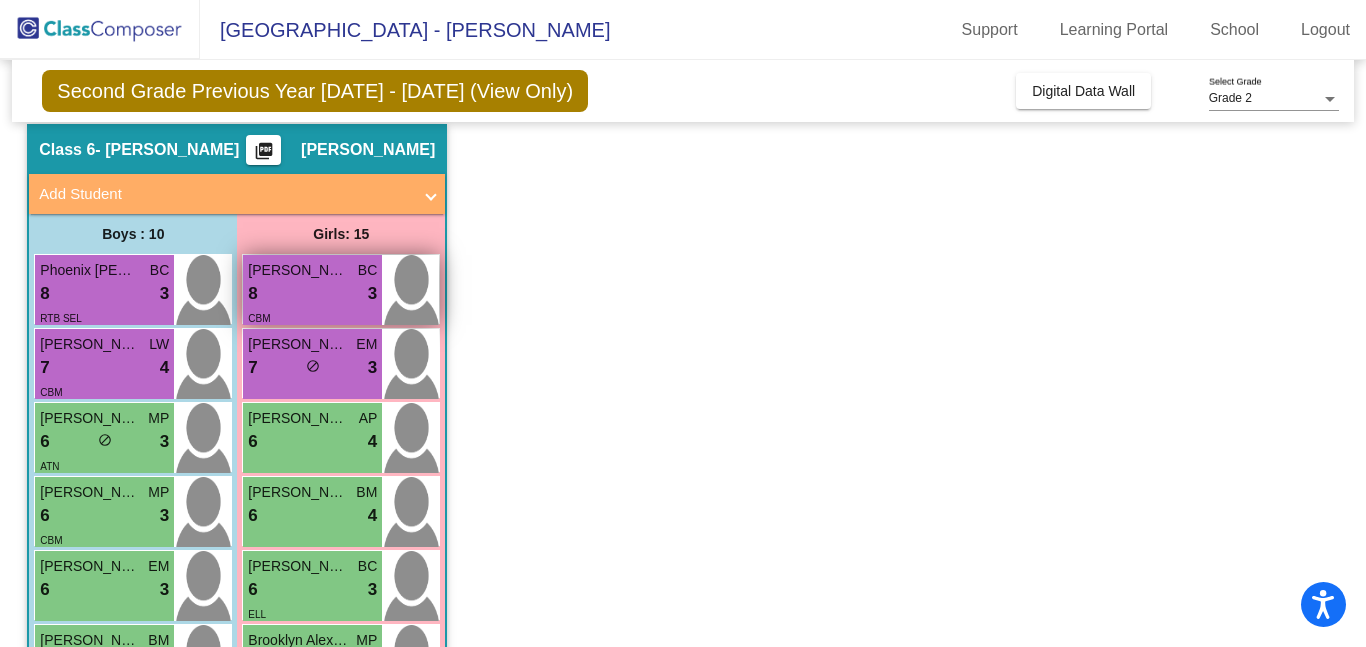 click on "8 lock do_not_disturb_alt 3" at bounding box center [312, 294] 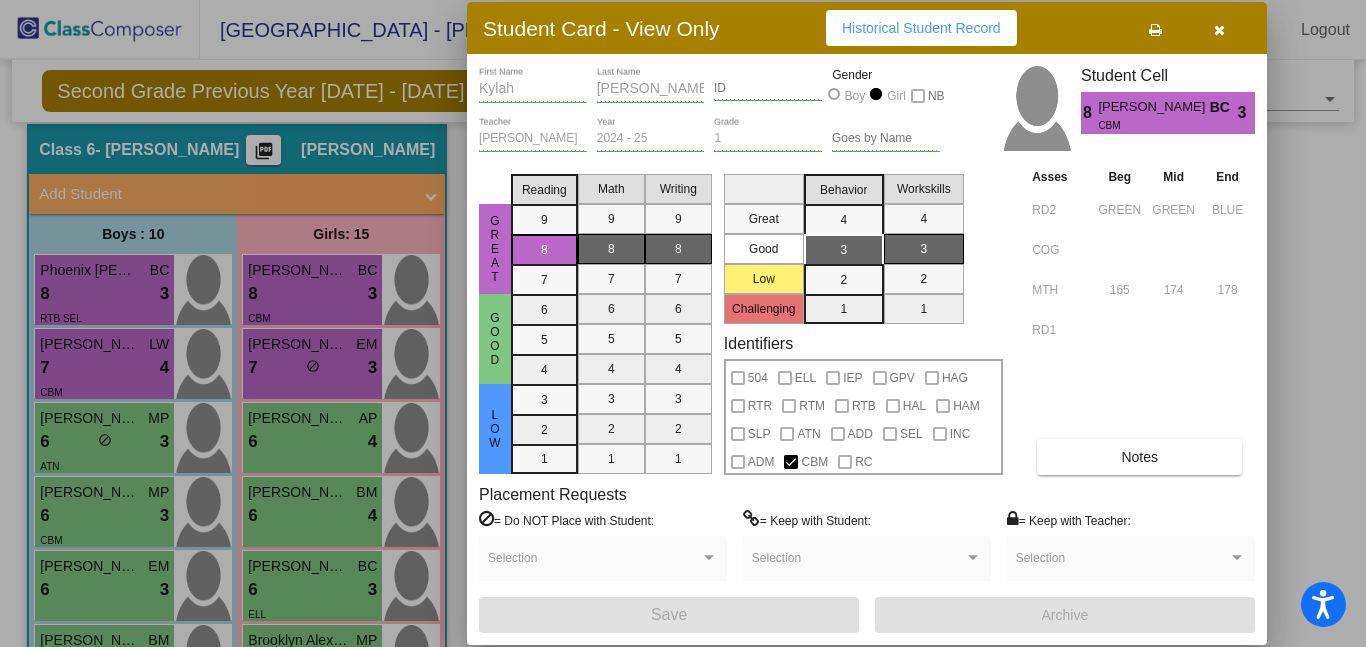 click at bounding box center (1219, 28) 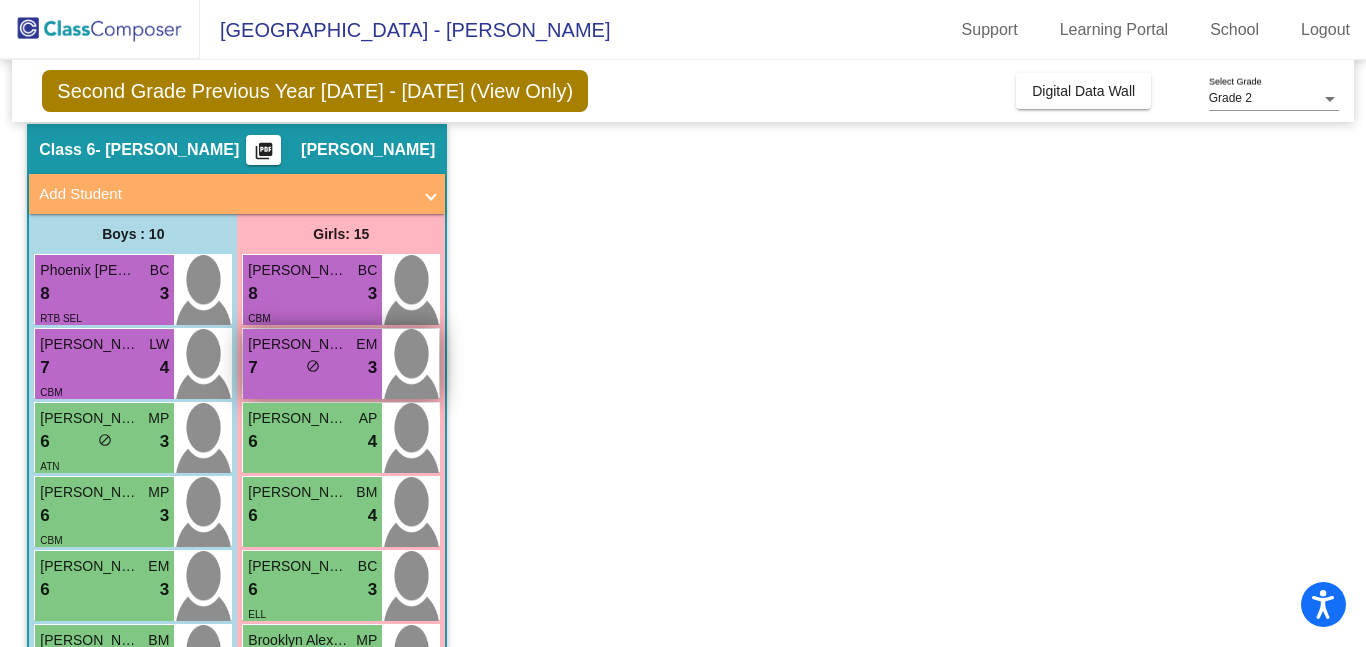 click on "7 lock do_not_disturb_alt 3" at bounding box center [312, 368] 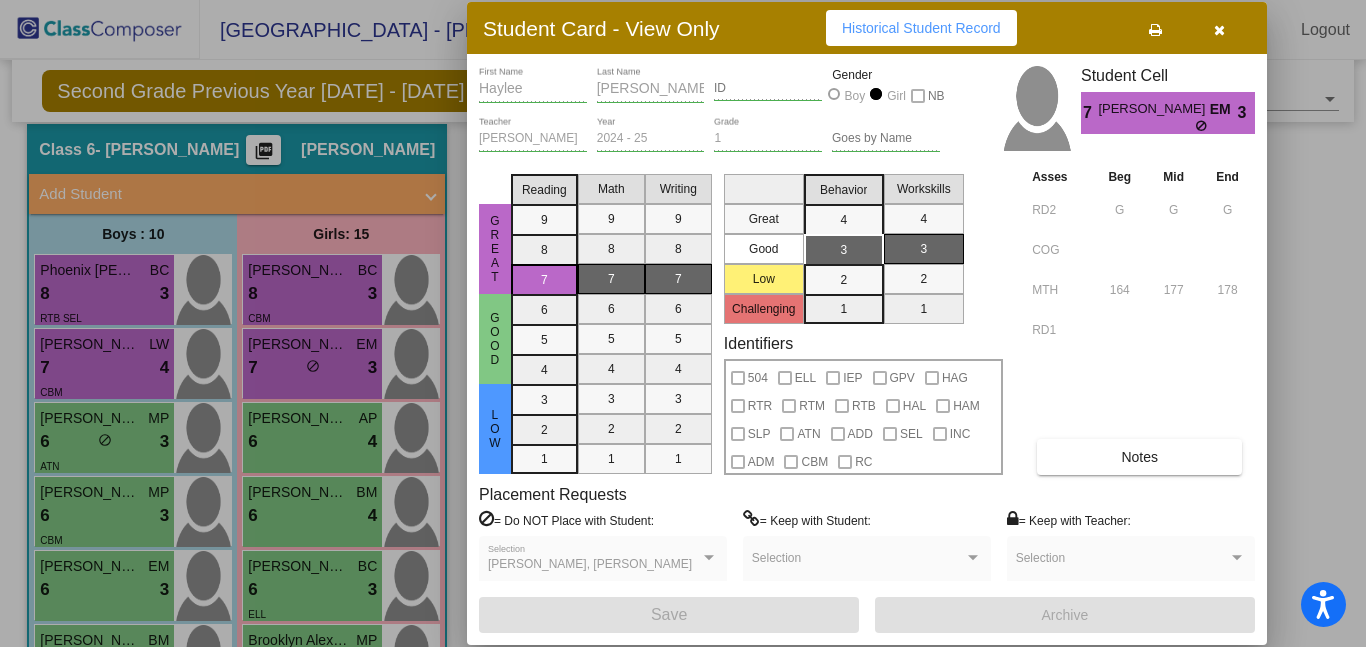 click at bounding box center (1219, 28) 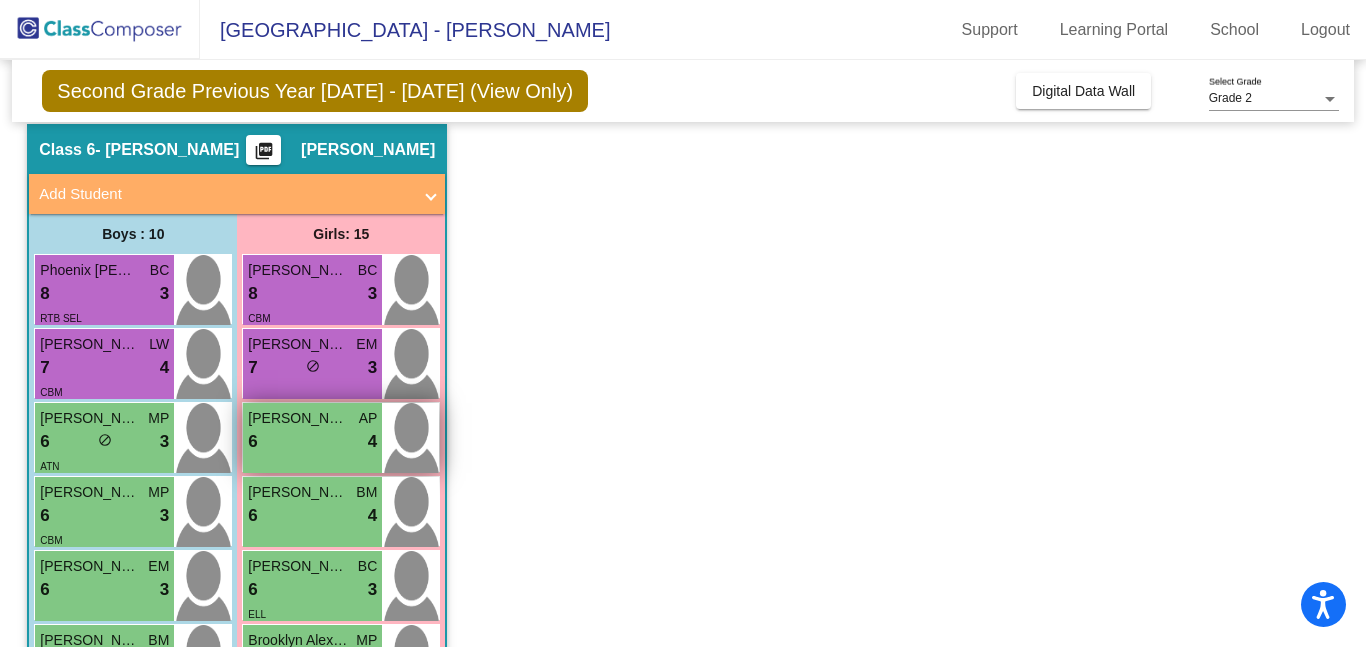 click on "6 lock do_not_disturb_alt 4" at bounding box center [312, 442] 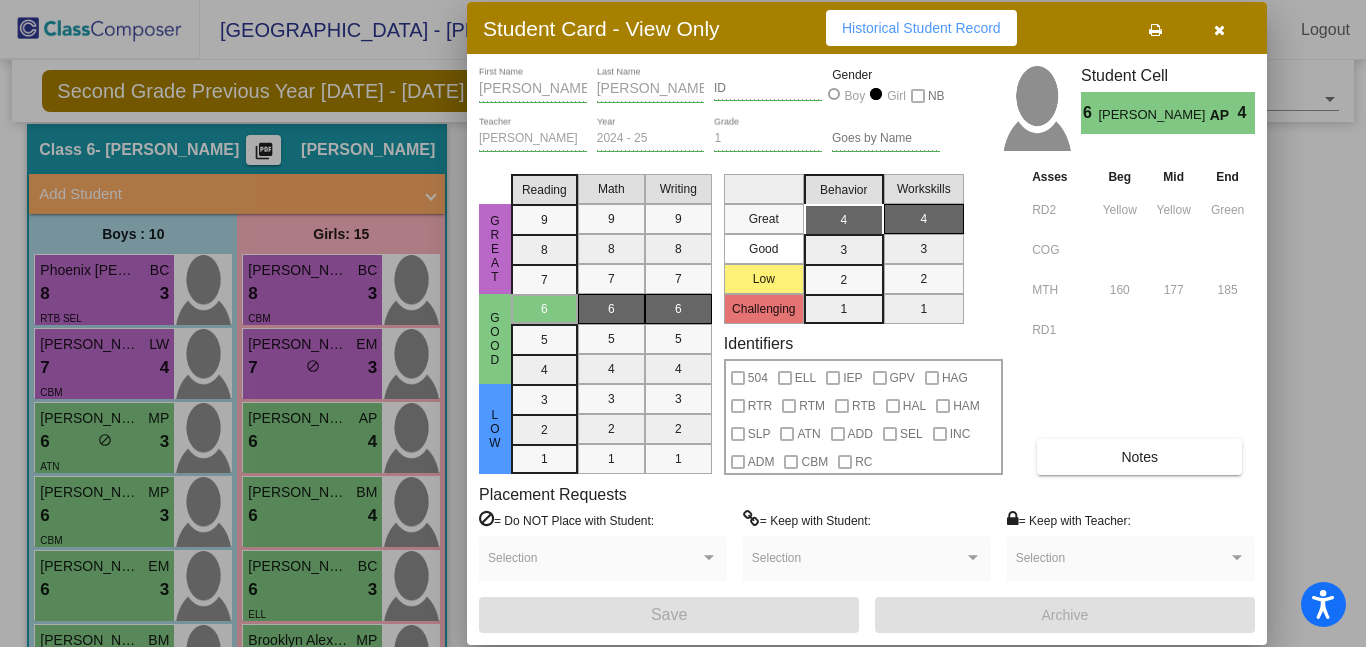 click at bounding box center [1219, 30] 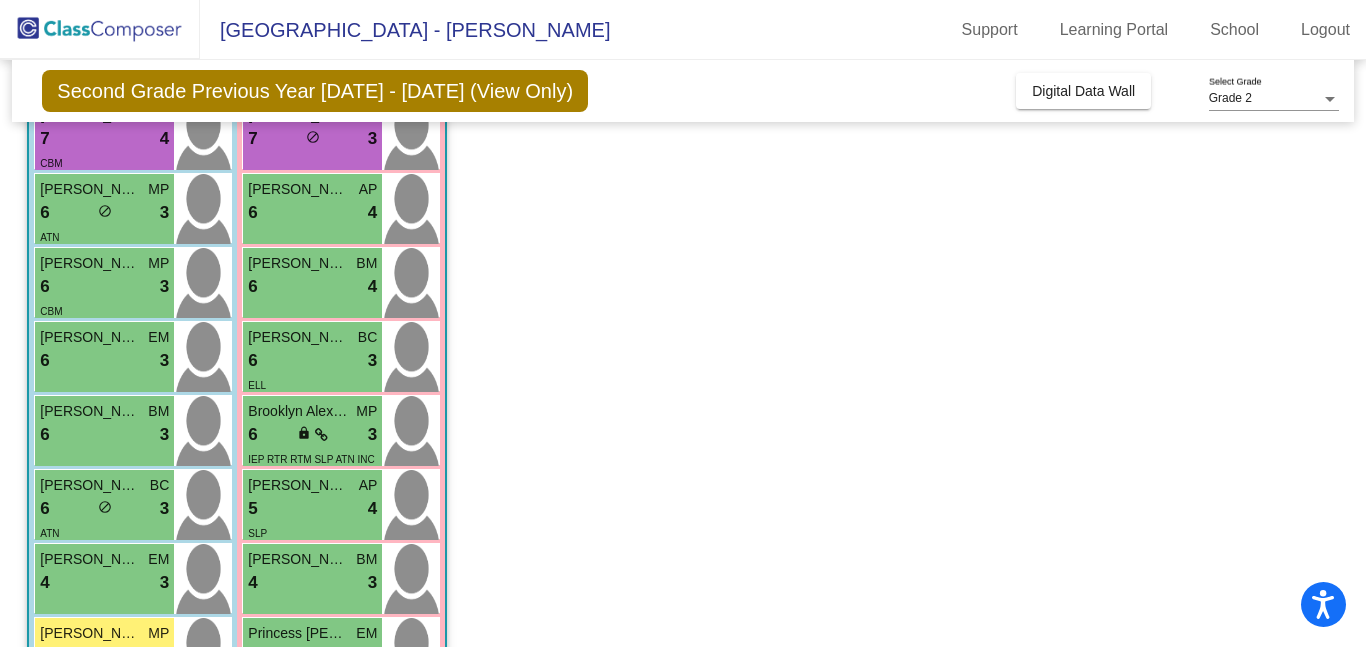scroll, scrollTop: 299, scrollLeft: 0, axis: vertical 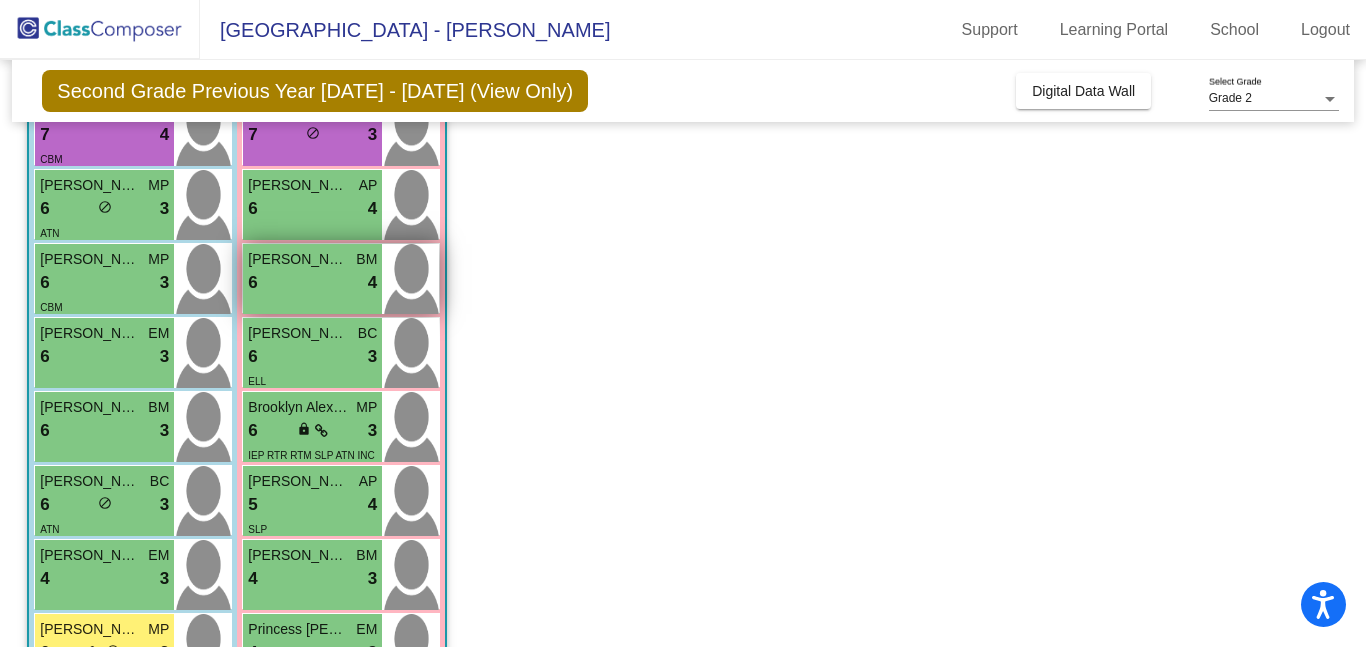 click on "6 lock do_not_disturb_alt 4" at bounding box center (312, 283) 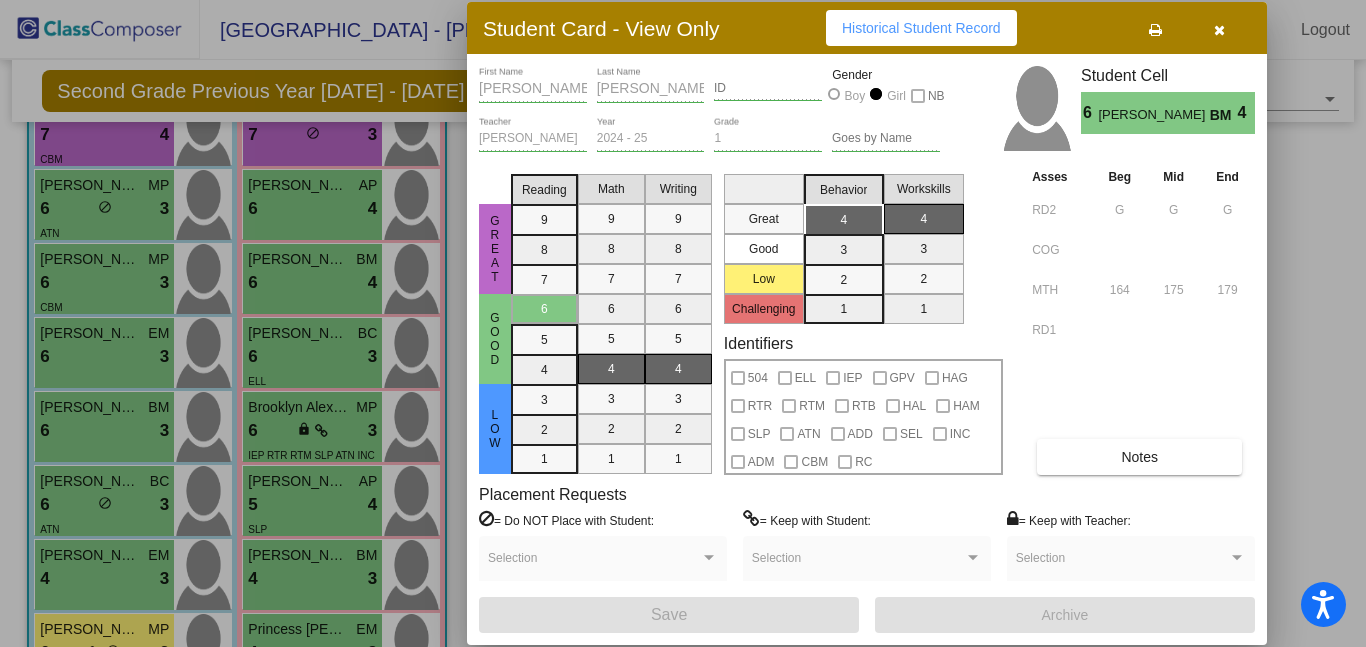 click at bounding box center (1219, 30) 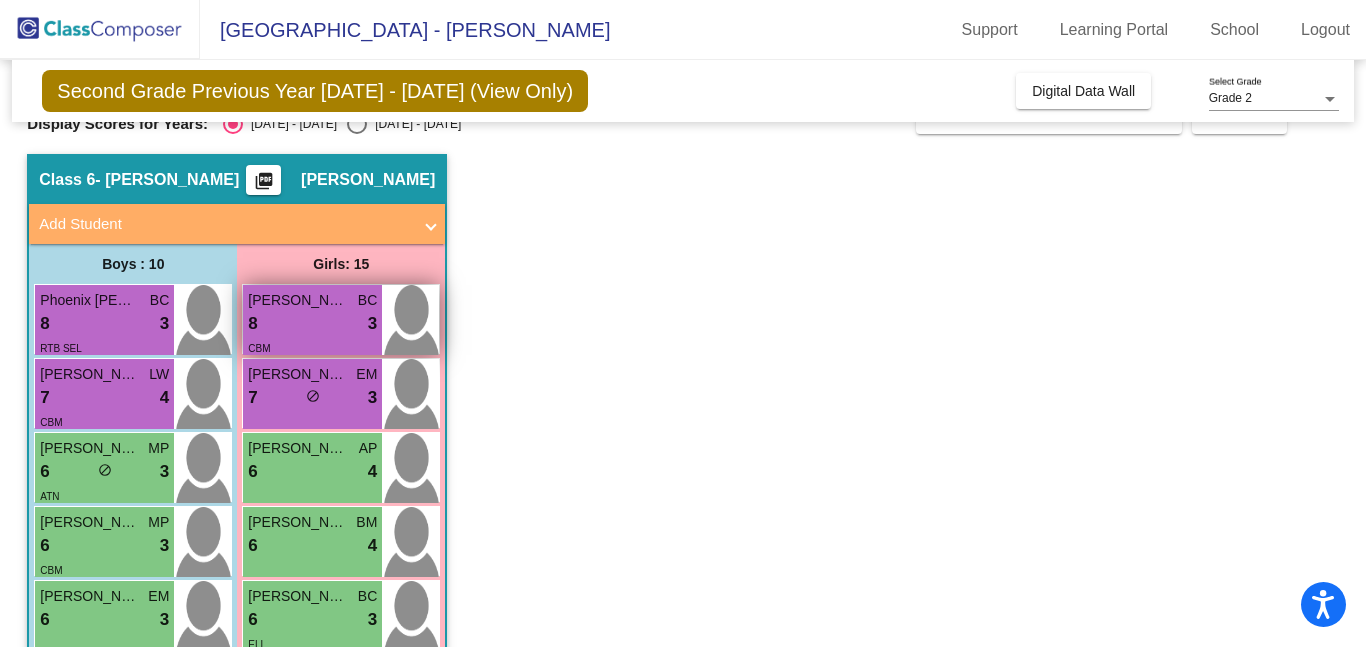 scroll, scrollTop: 0, scrollLeft: 0, axis: both 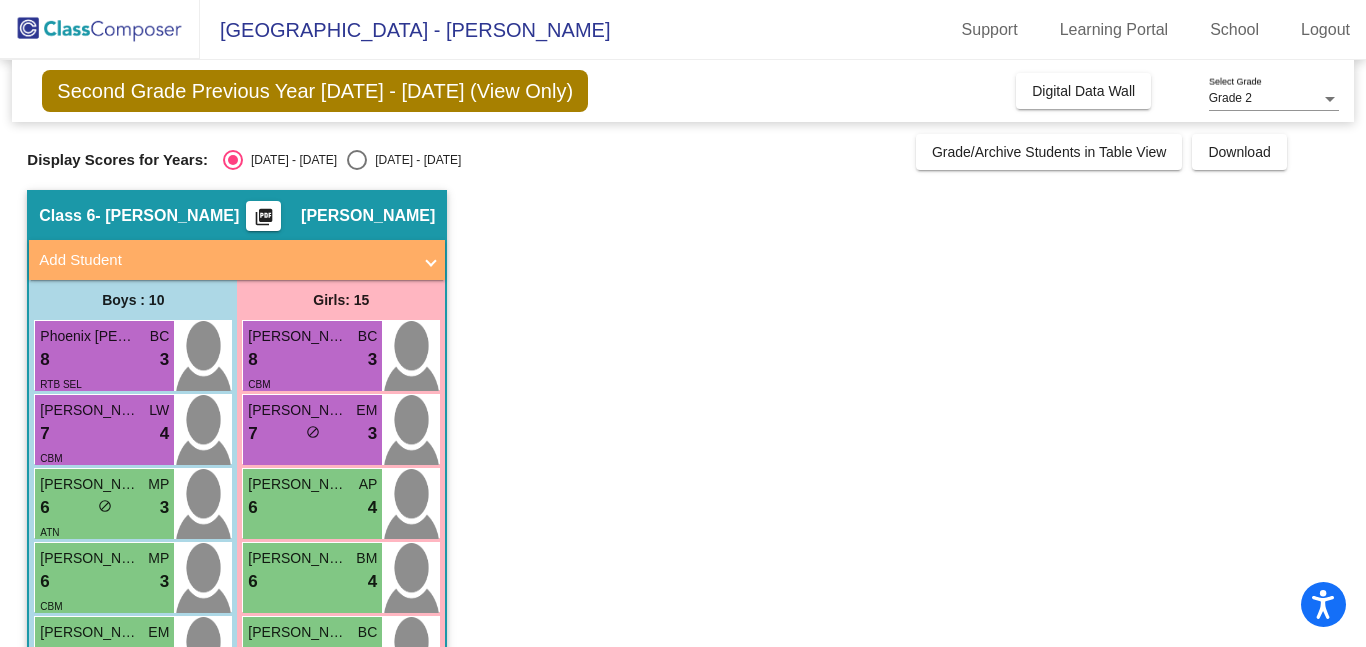 click on "picture_as_pdf" 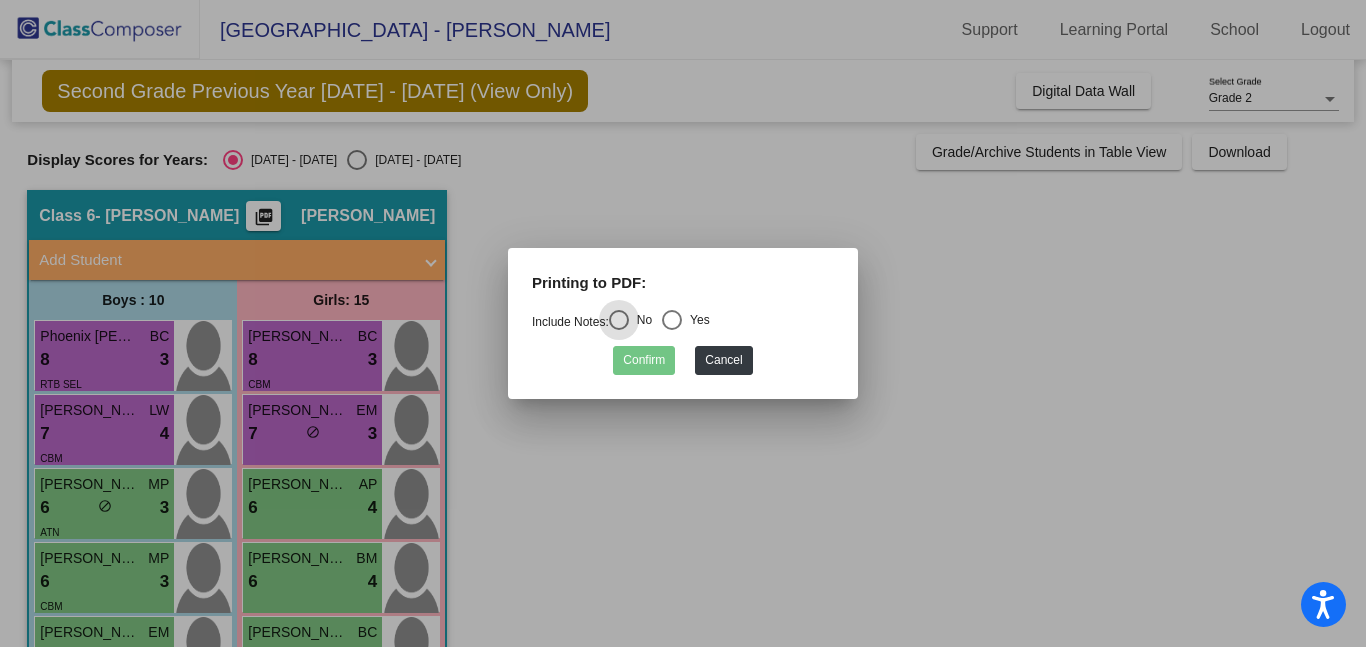 click at bounding box center [672, 320] 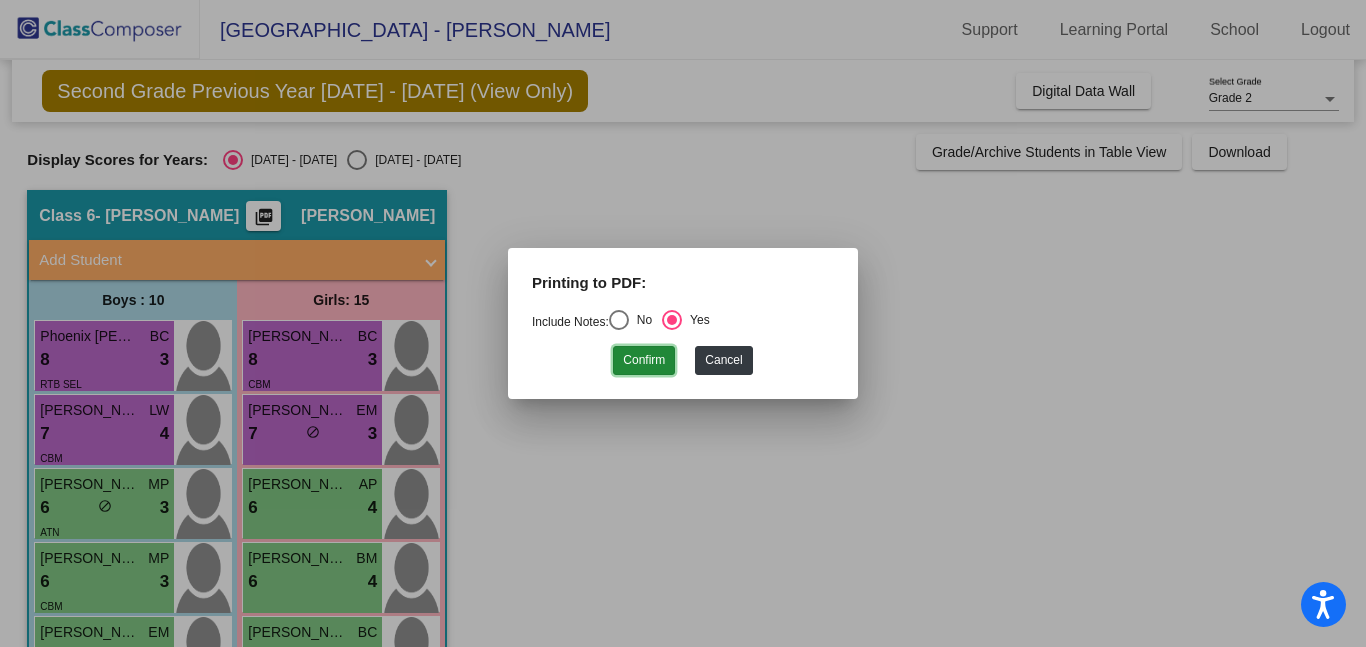 click on "Confirm" at bounding box center [644, 360] 